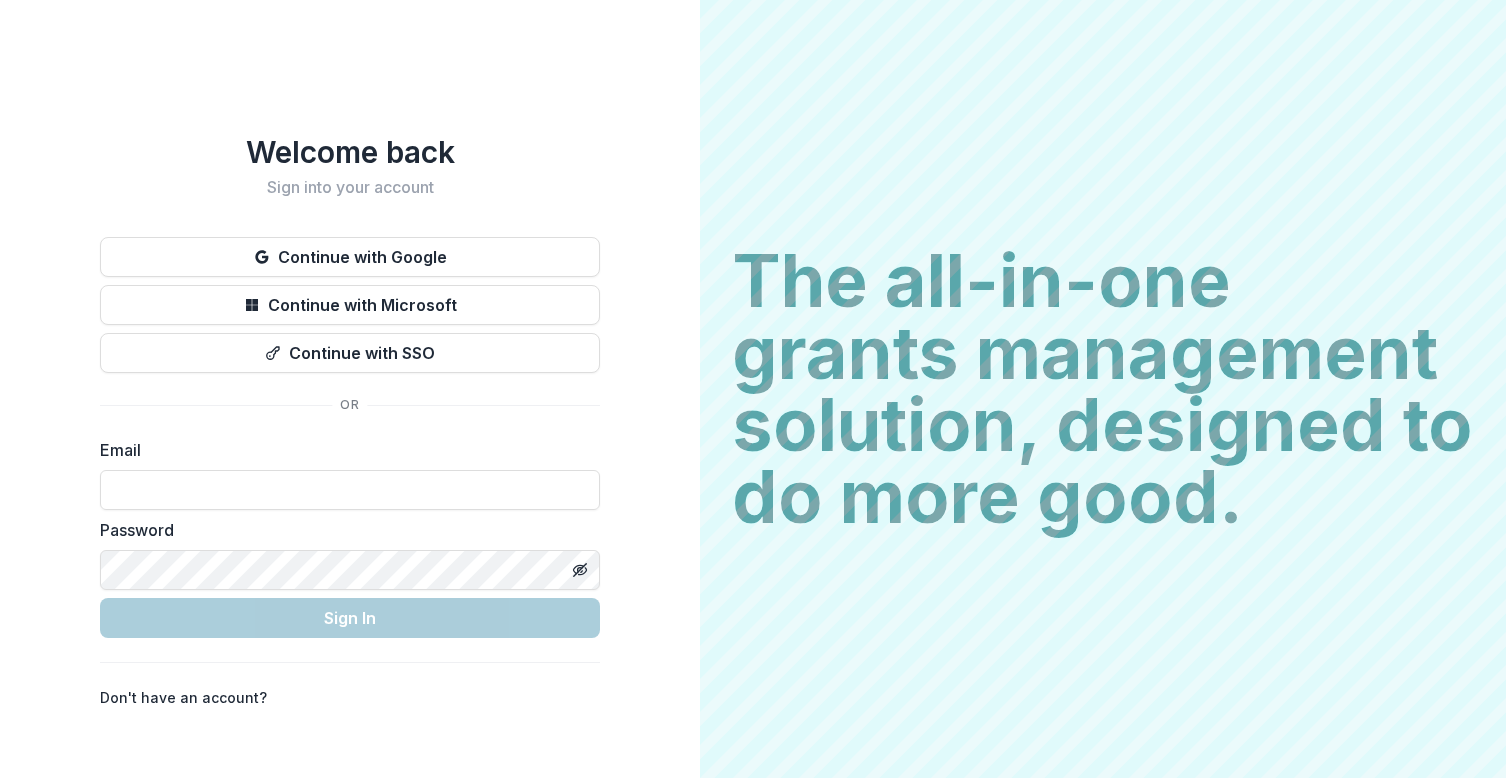 scroll, scrollTop: 0, scrollLeft: 0, axis: both 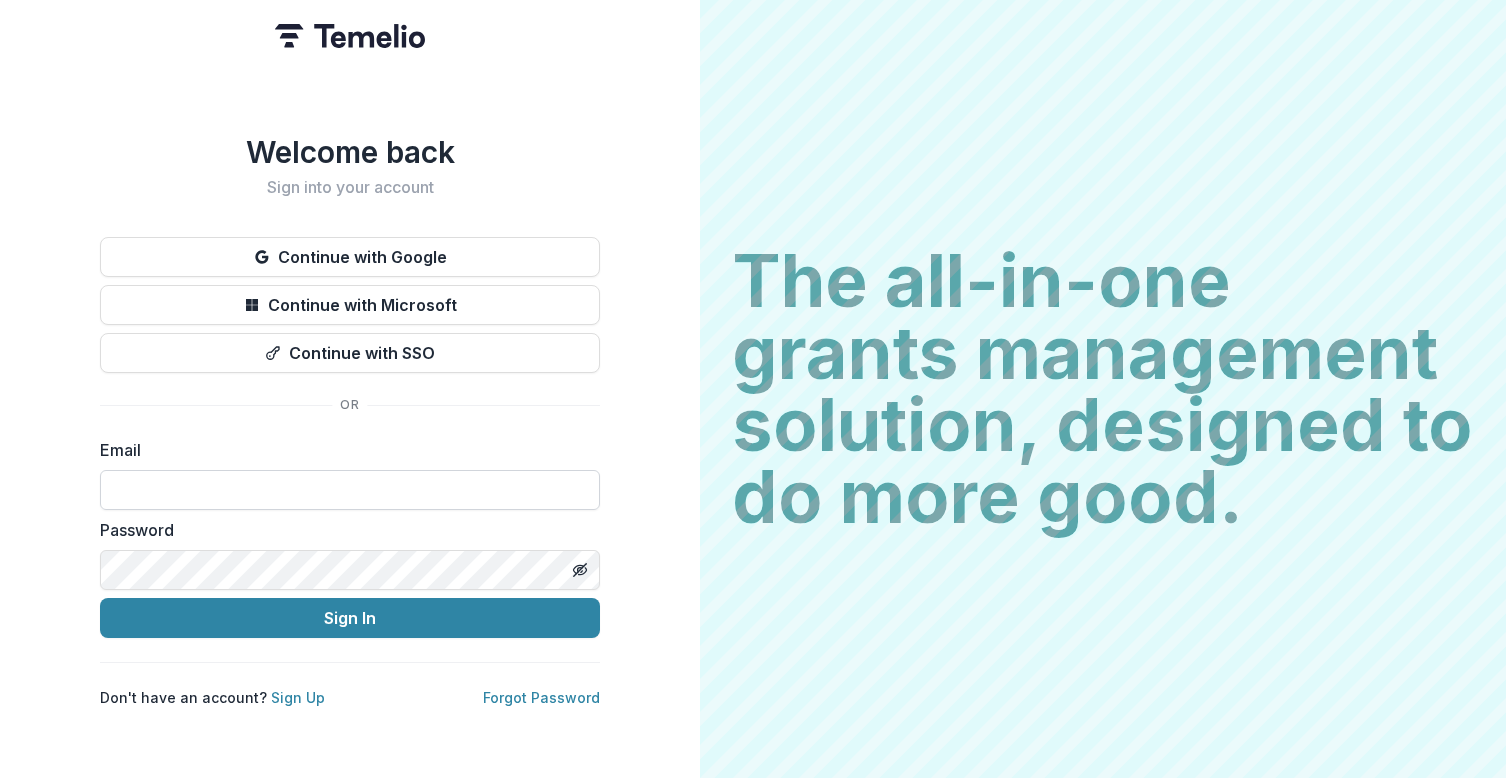 click at bounding box center [350, 490] 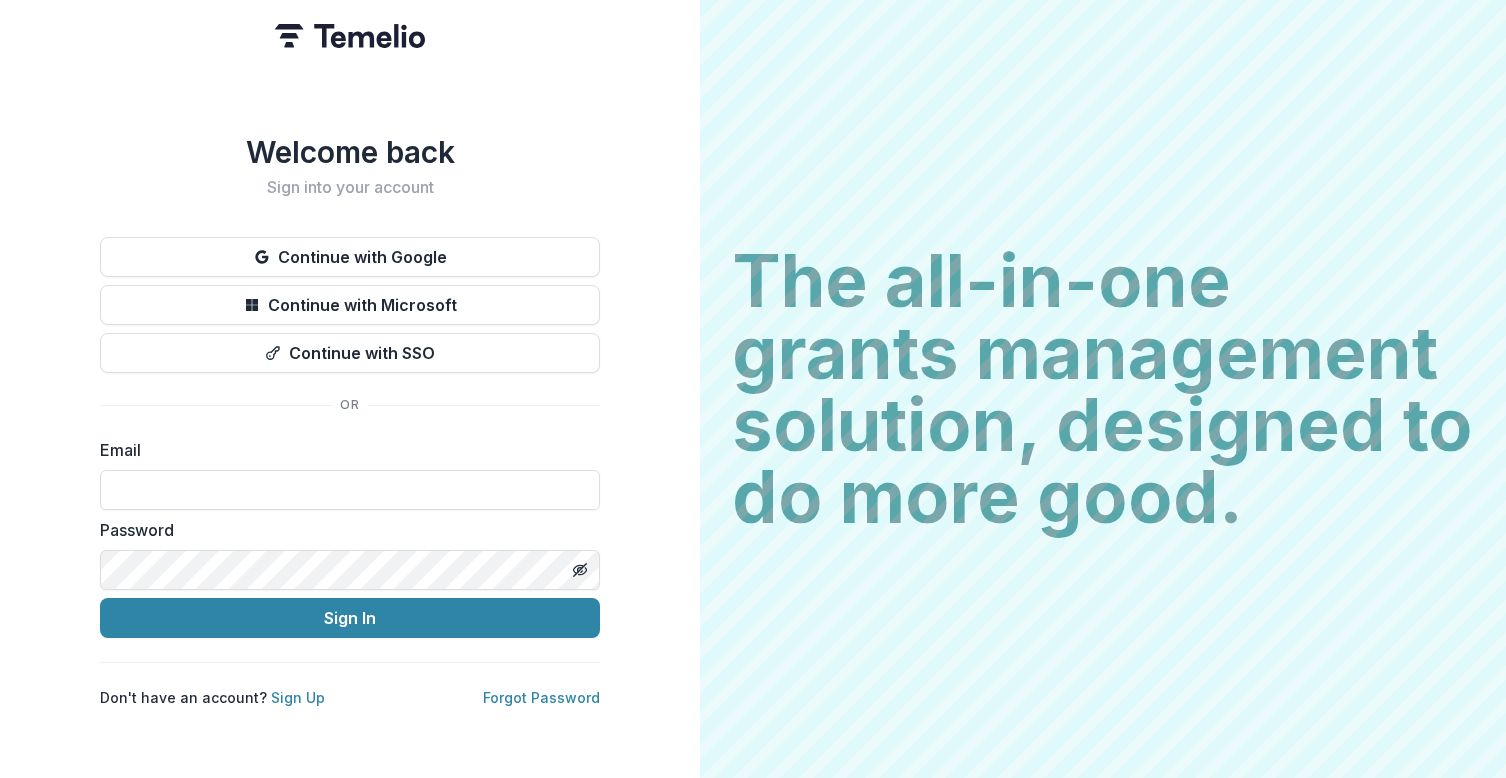 type on "**********" 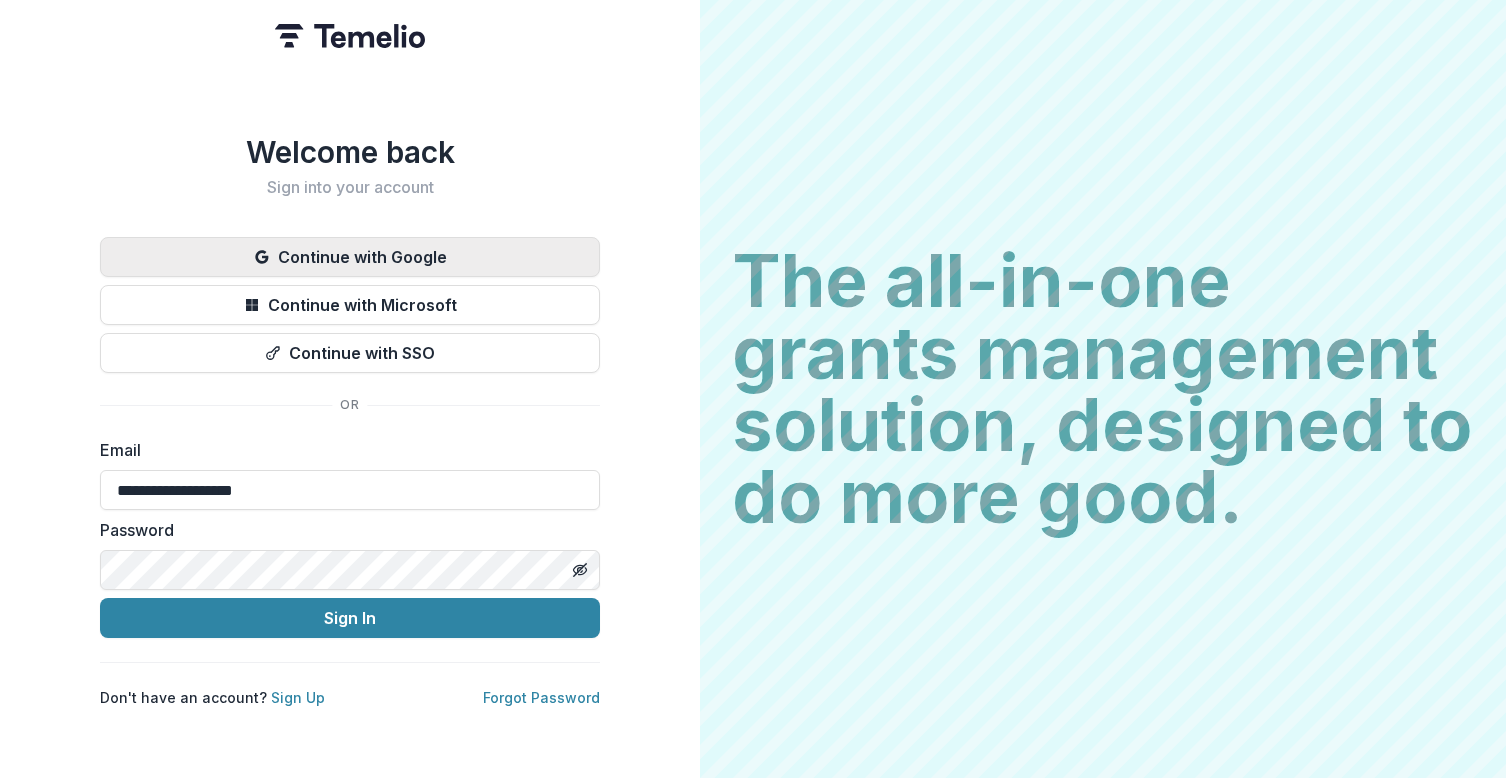 click on "Continue with Google" at bounding box center [350, 257] 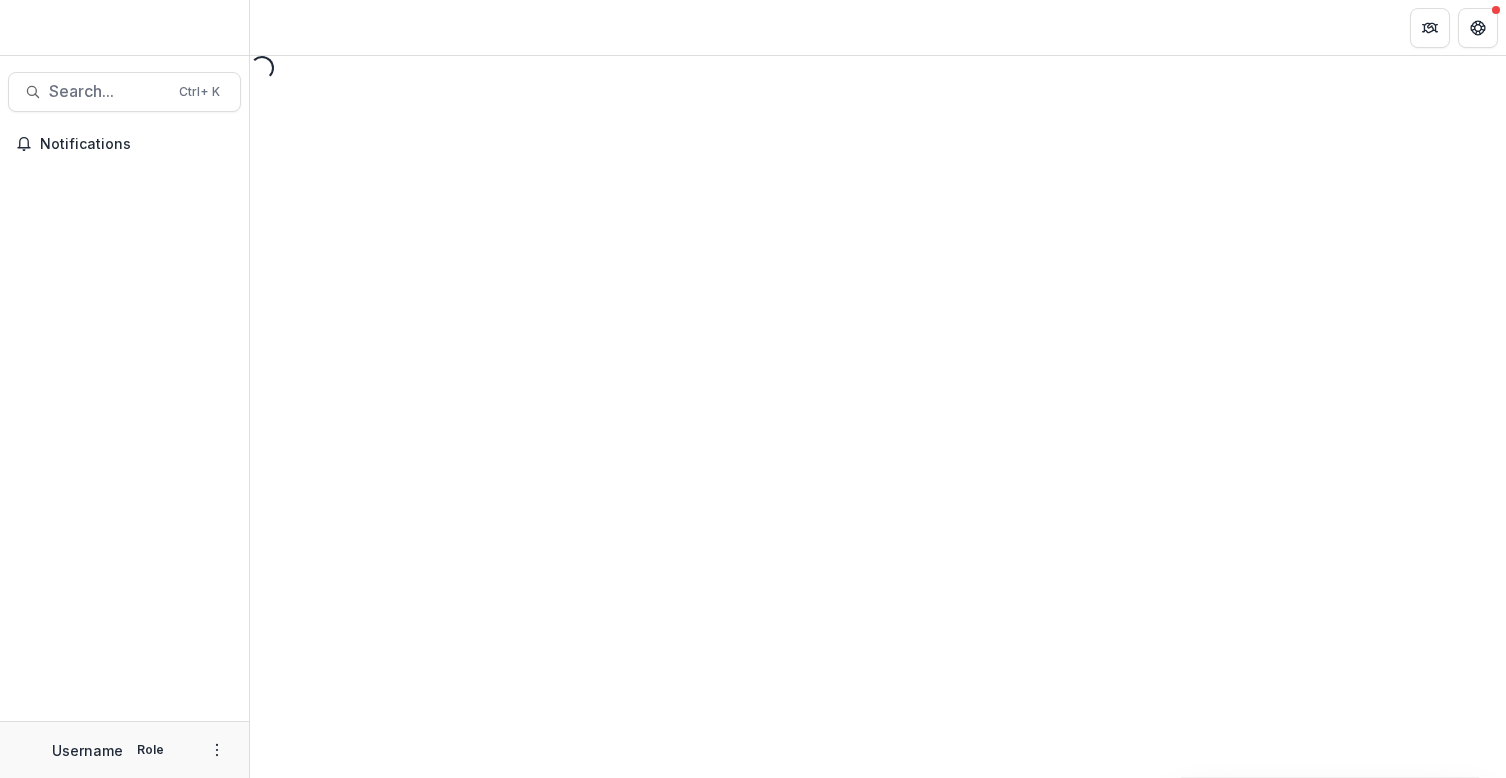 scroll, scrollTop: 0, scrollLeft: 0, axis: both 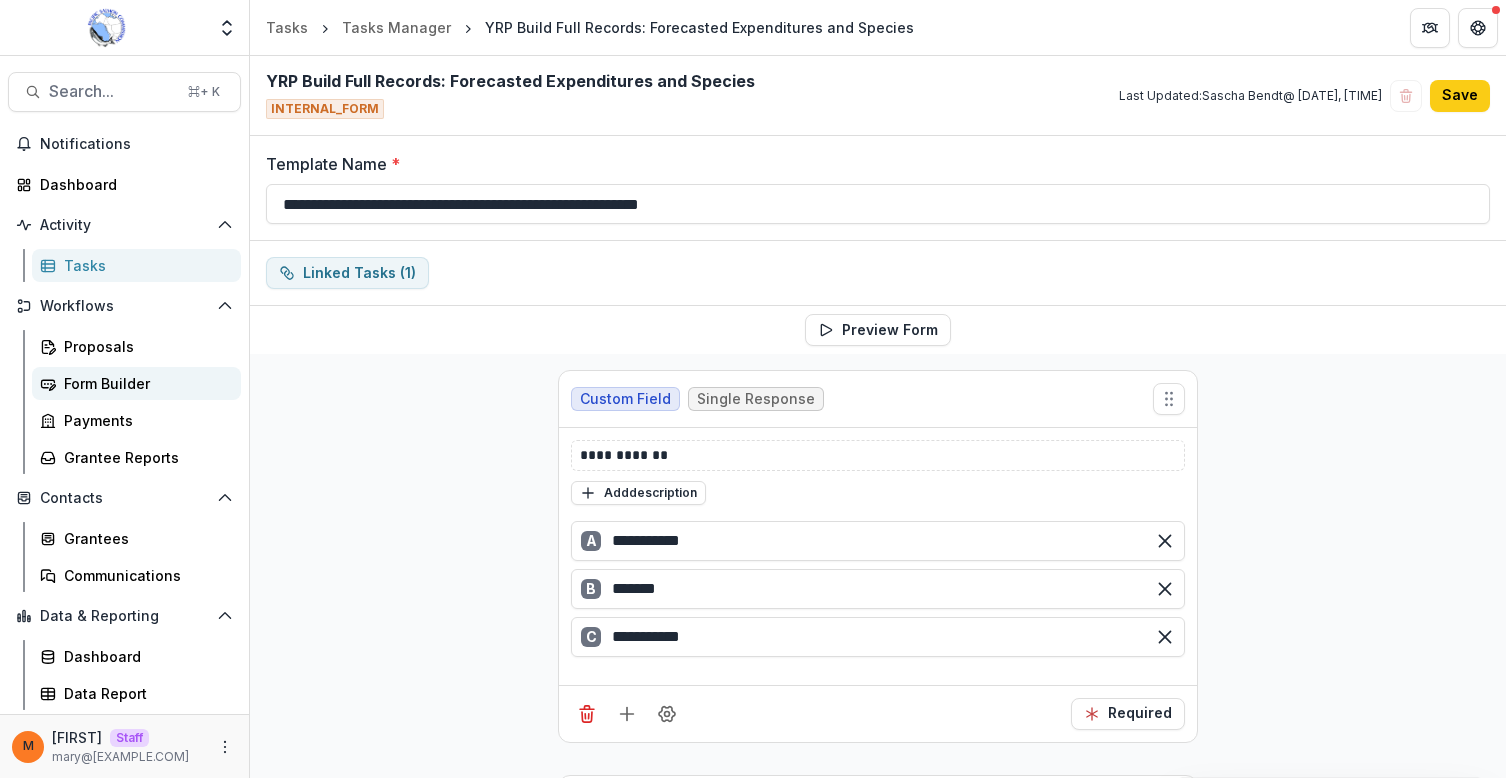 click on "Form Builder" at bounding box center (136, 383) 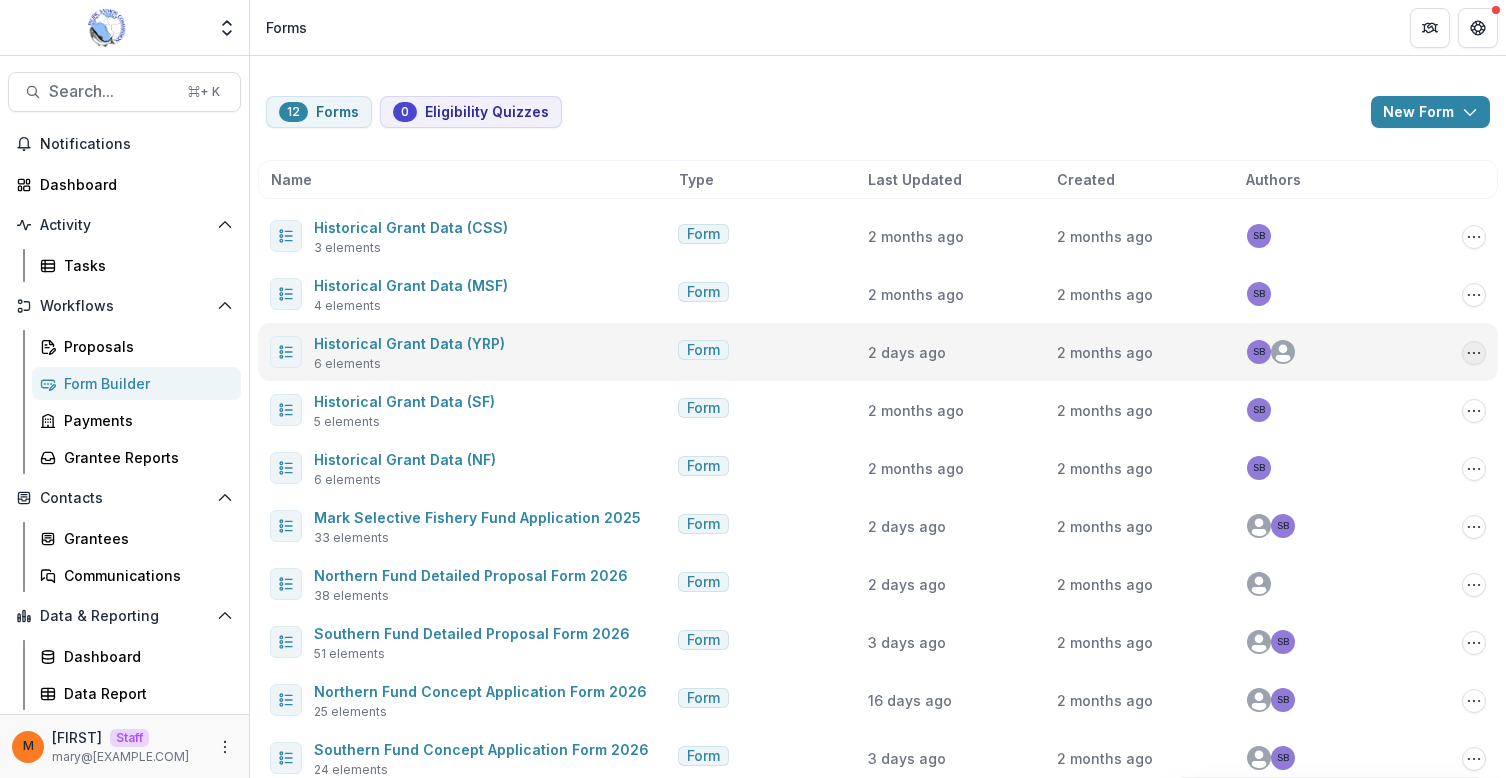 click 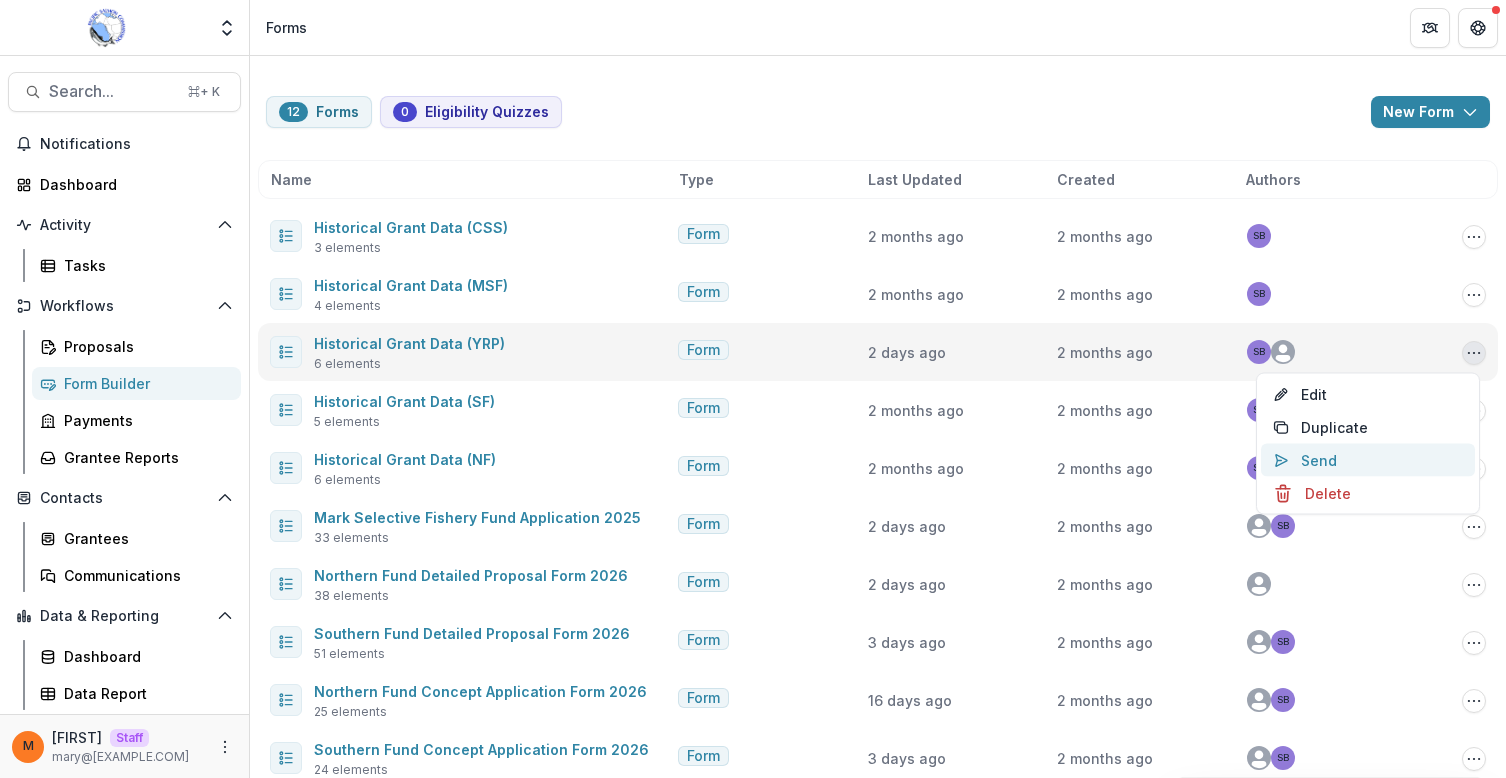 click on "Send" at bounding box center (1368, 460) 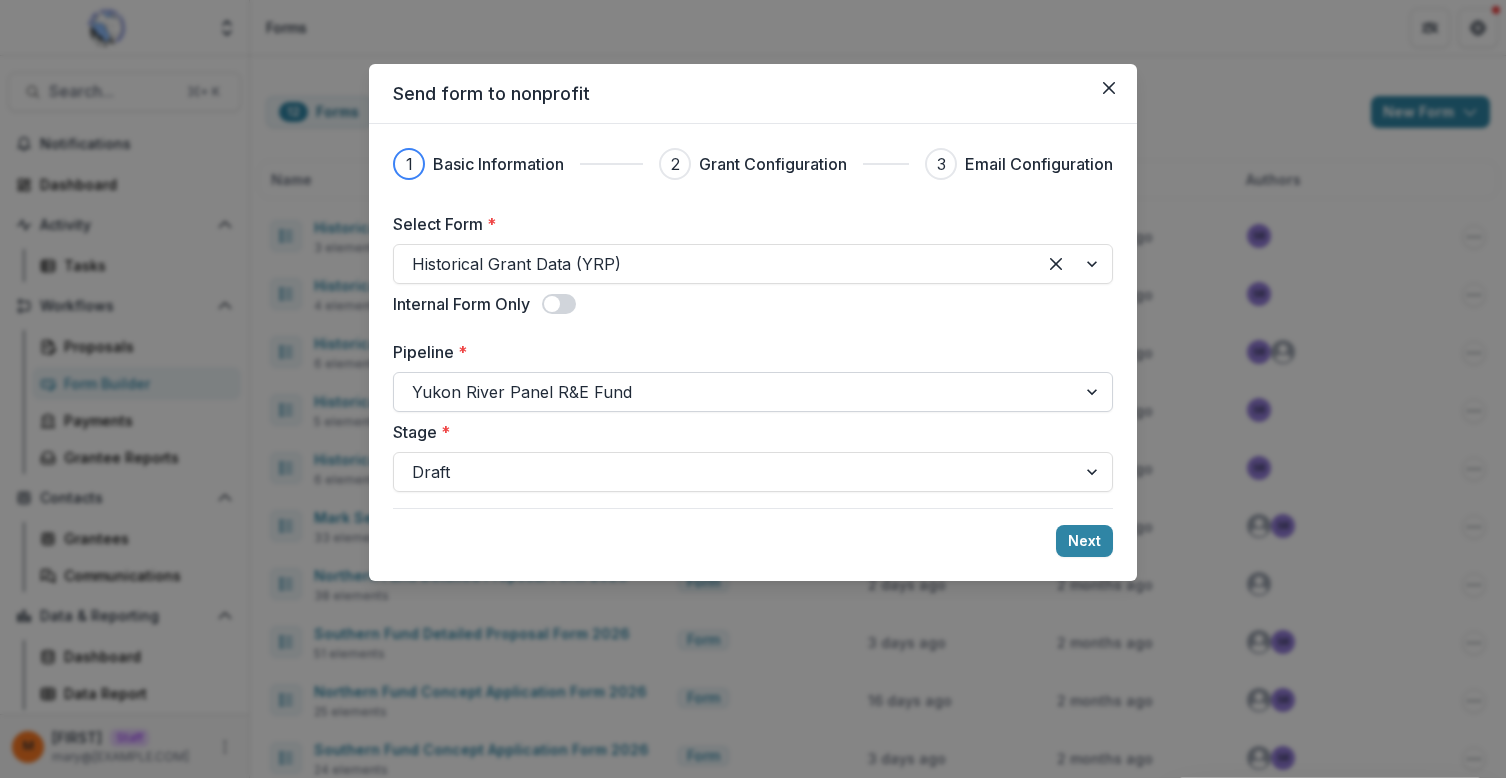 click at bounding box center (735, 392) 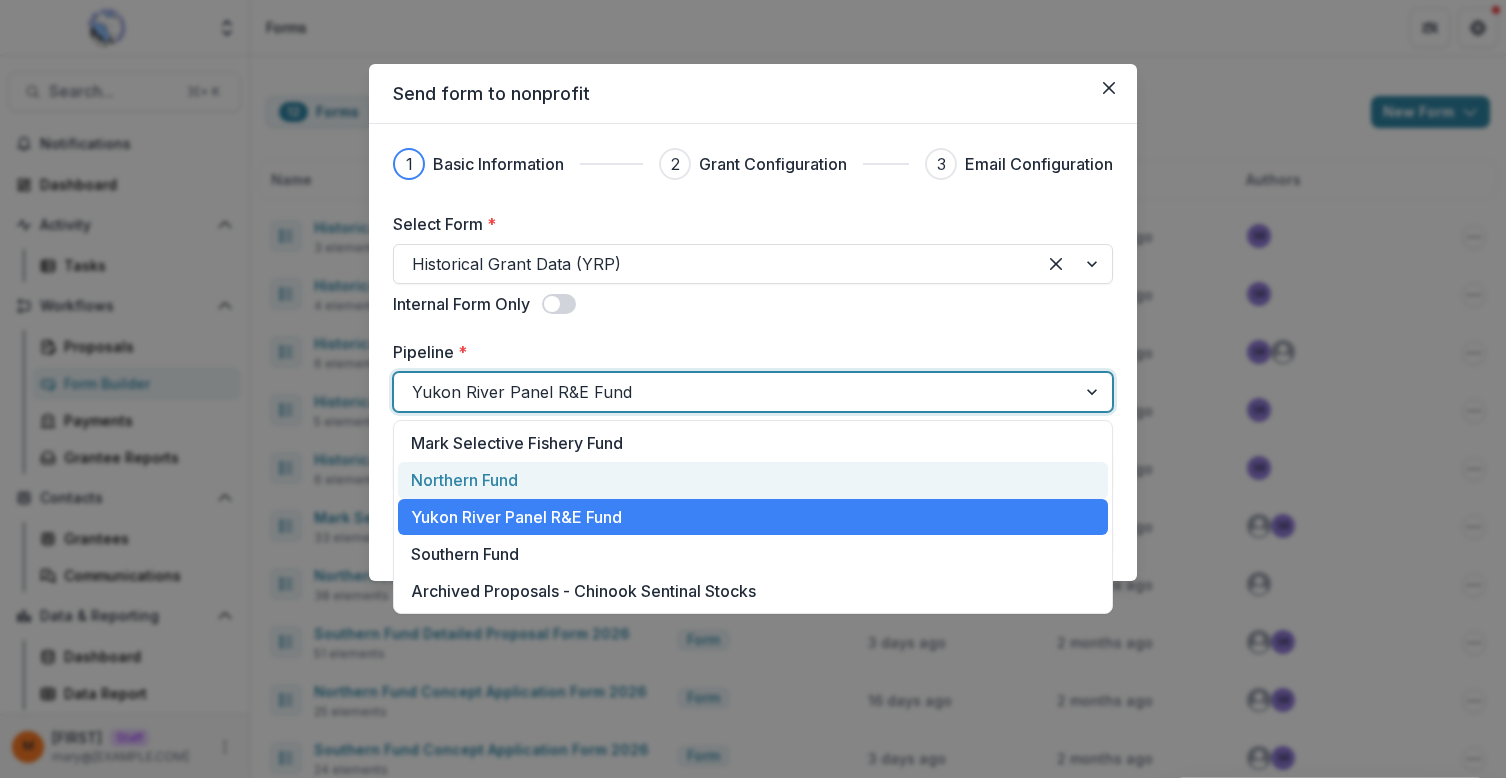 click on "Northern Fund" at bounding box center [753, 480] 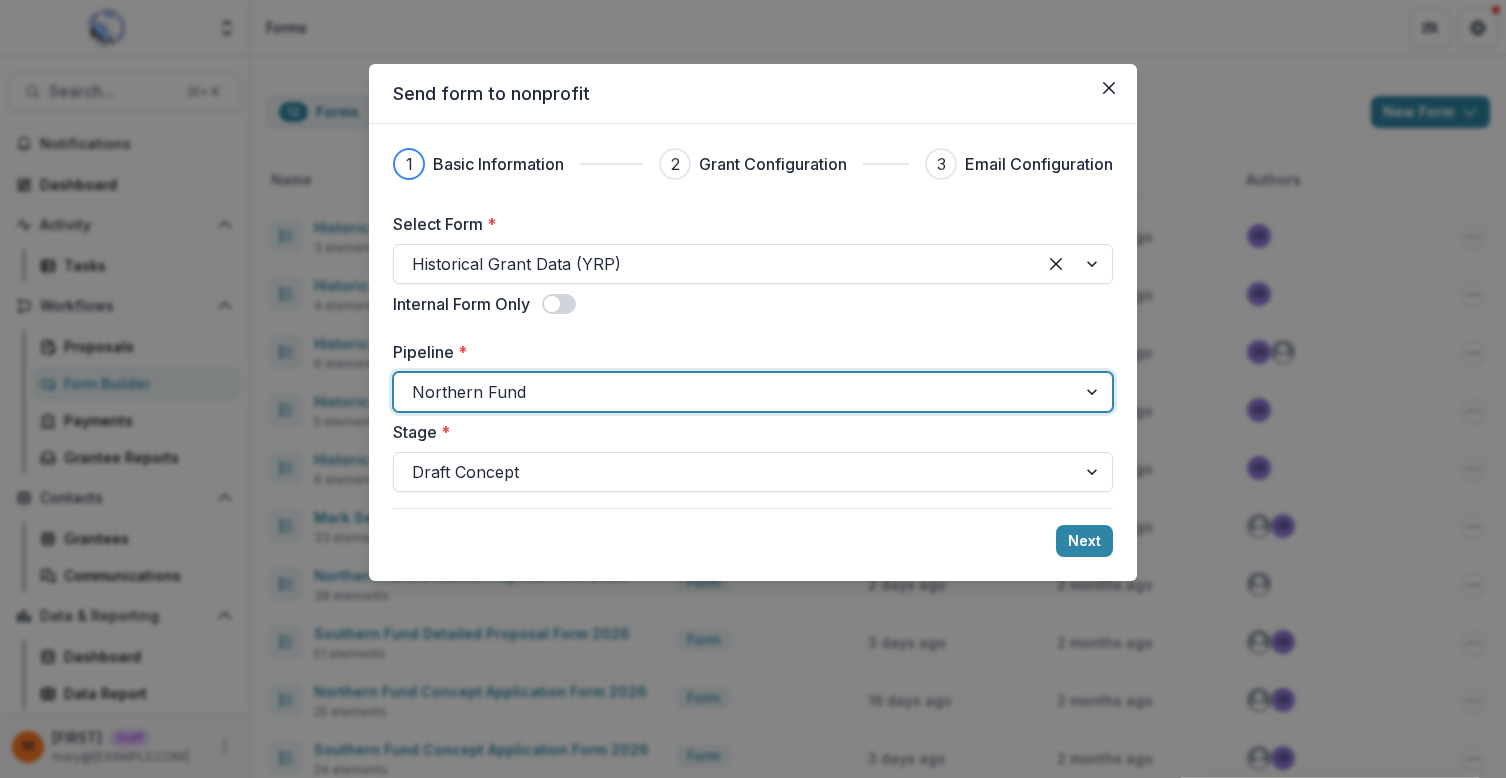 click at bounding box center [735, 392] 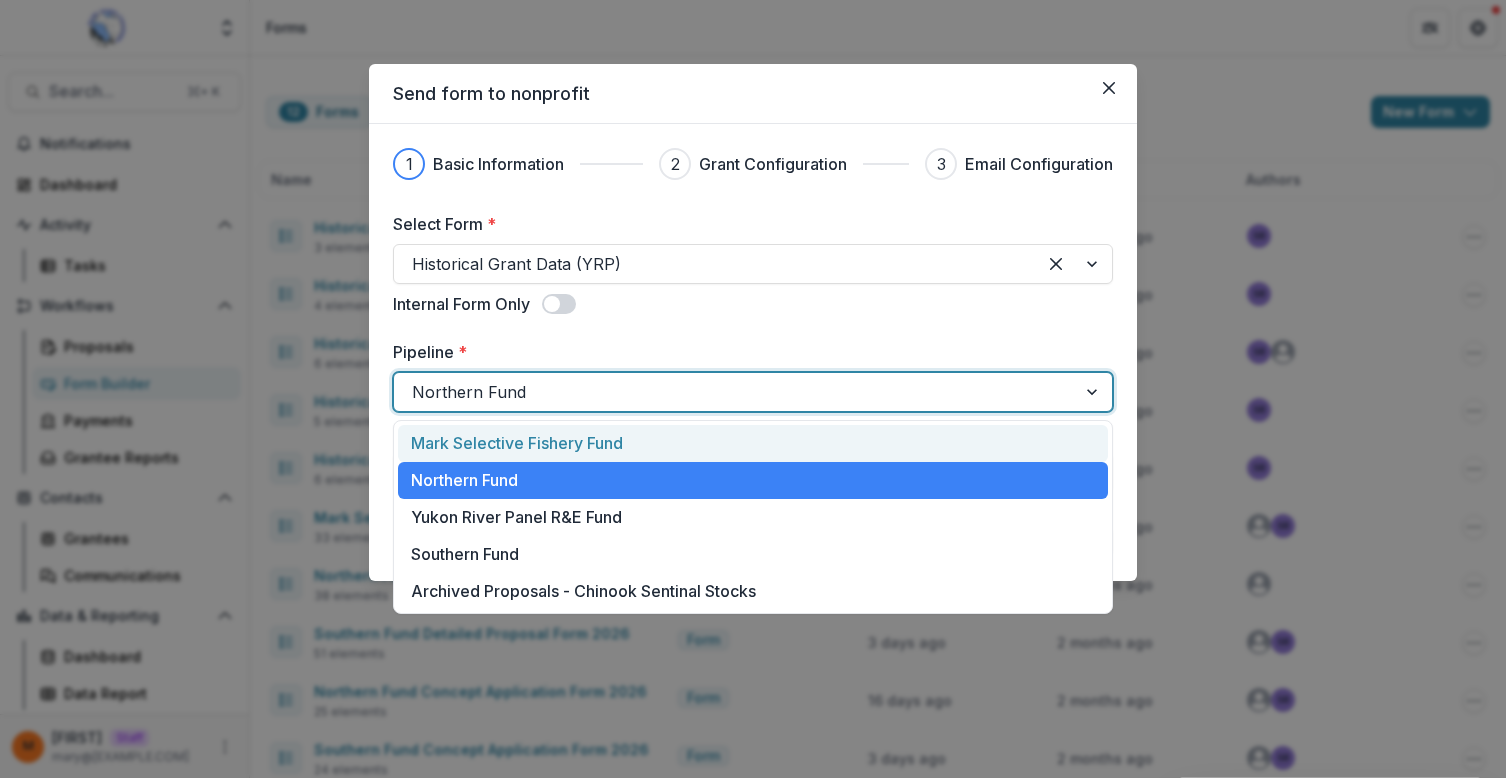 click on "Mark Selective Fishery Fund" at bounding box center (753, 443) 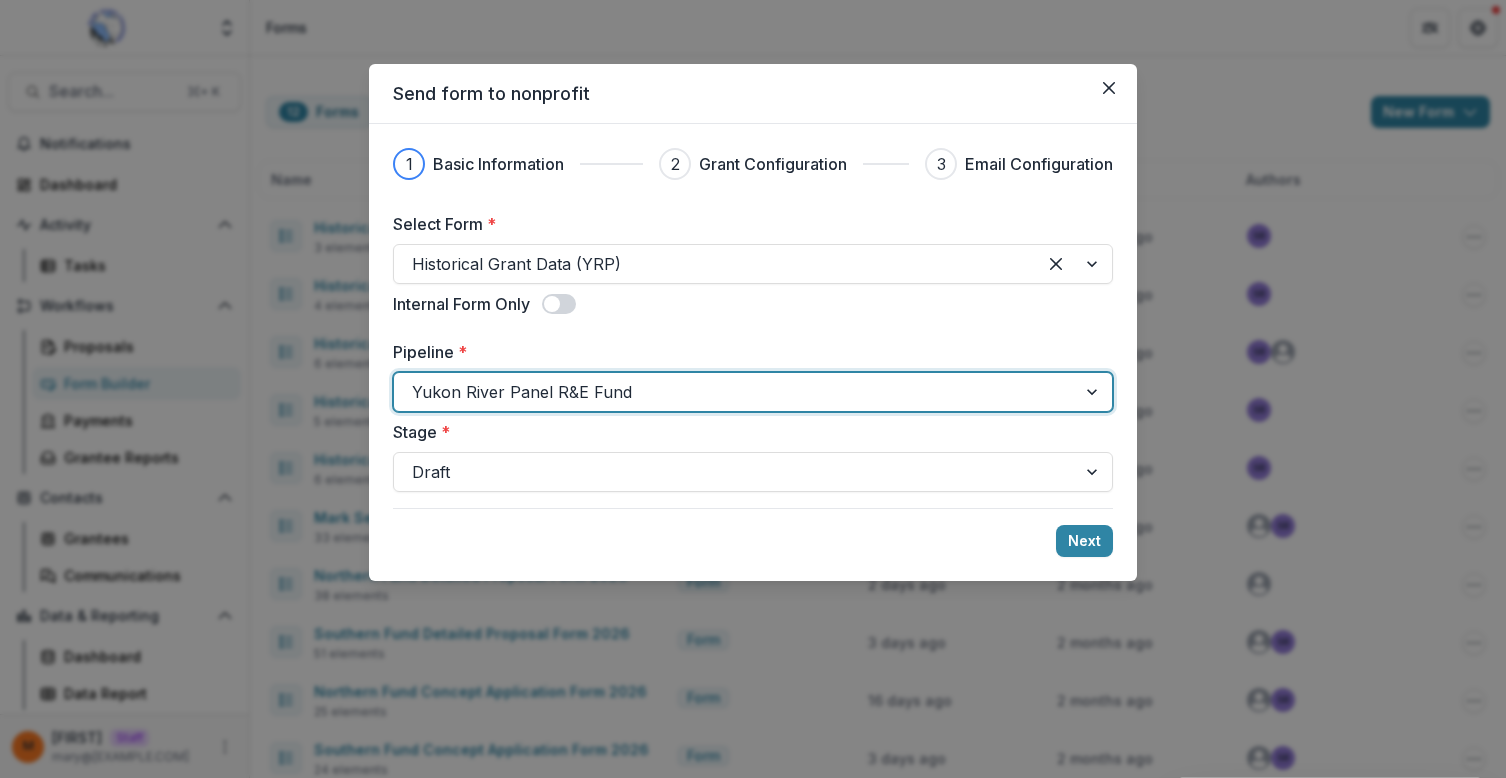 click at bounding box center [735, 392] 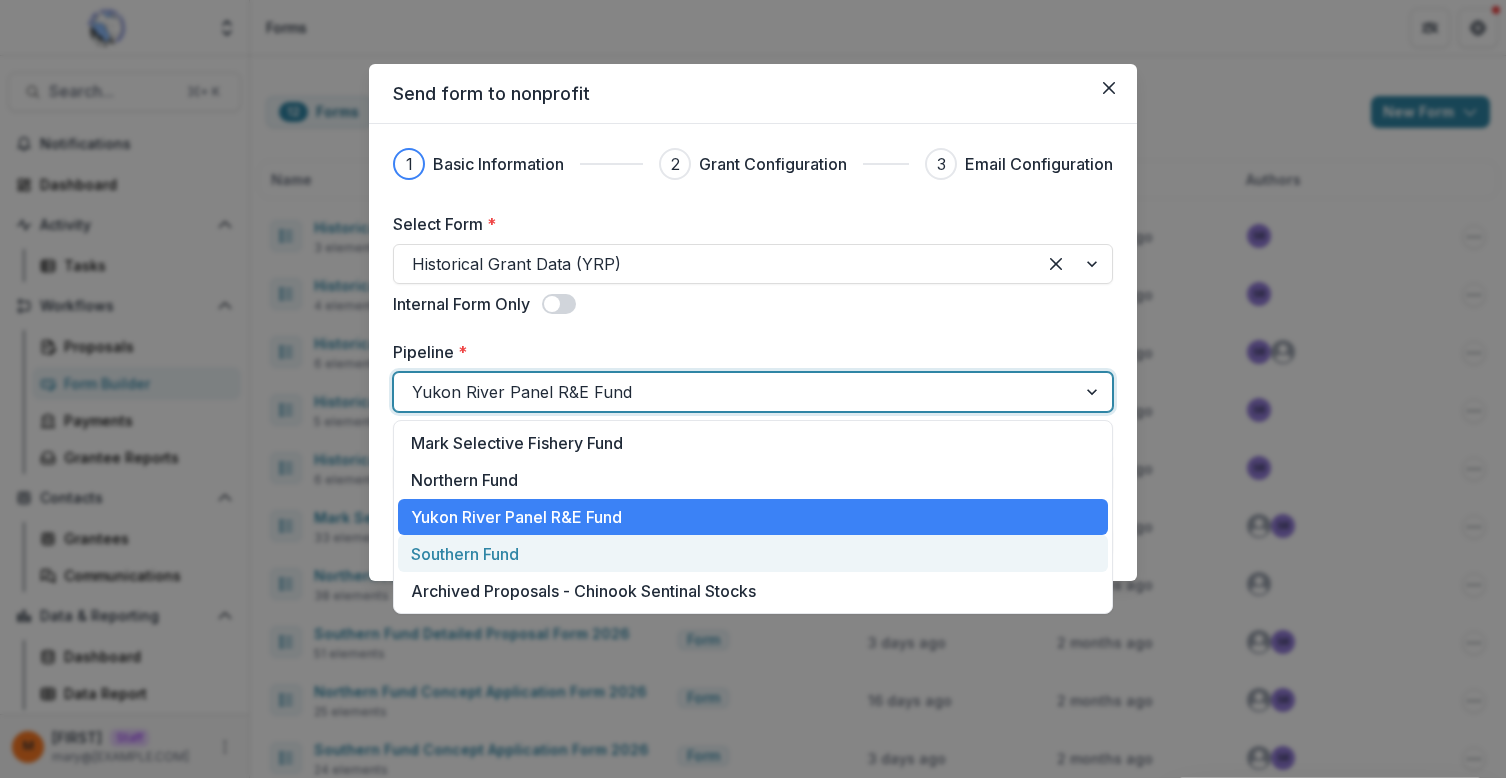 click on "Southern Fund" at bounding box center (753, 553) 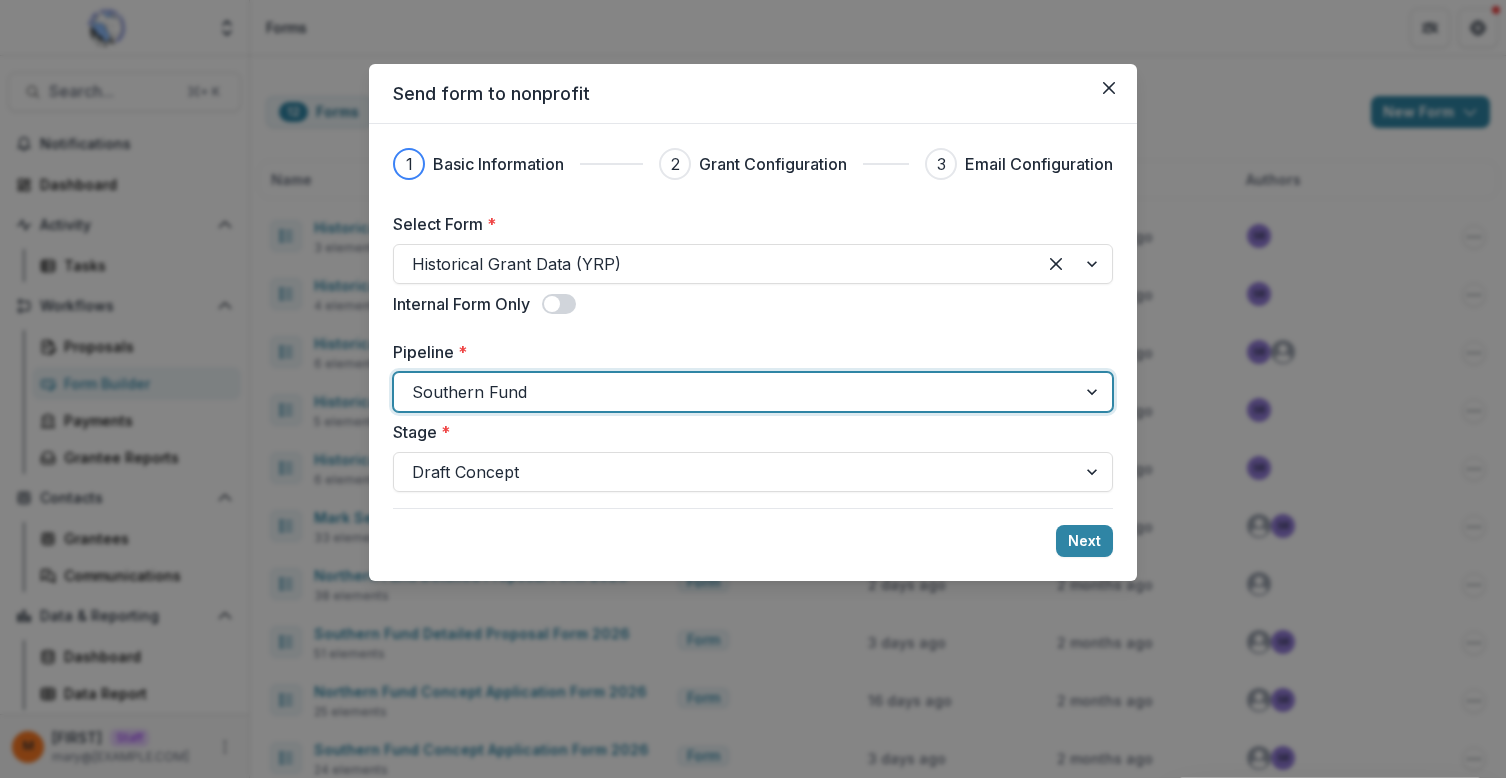 click at bounding box center (735, 392) 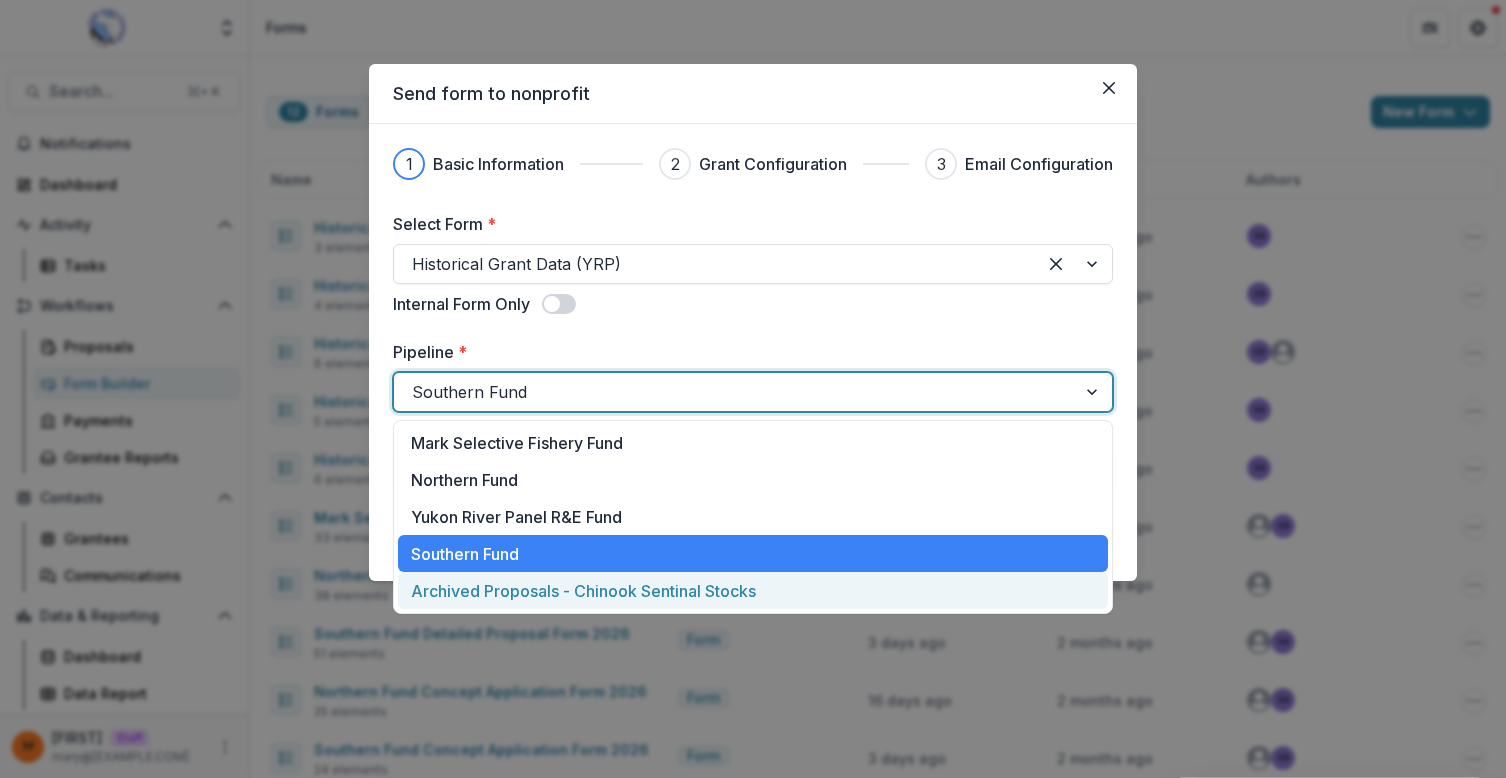 click on "Archived Proposals - Chinook Sentinal Stocks" at bounding box center [753, 590] 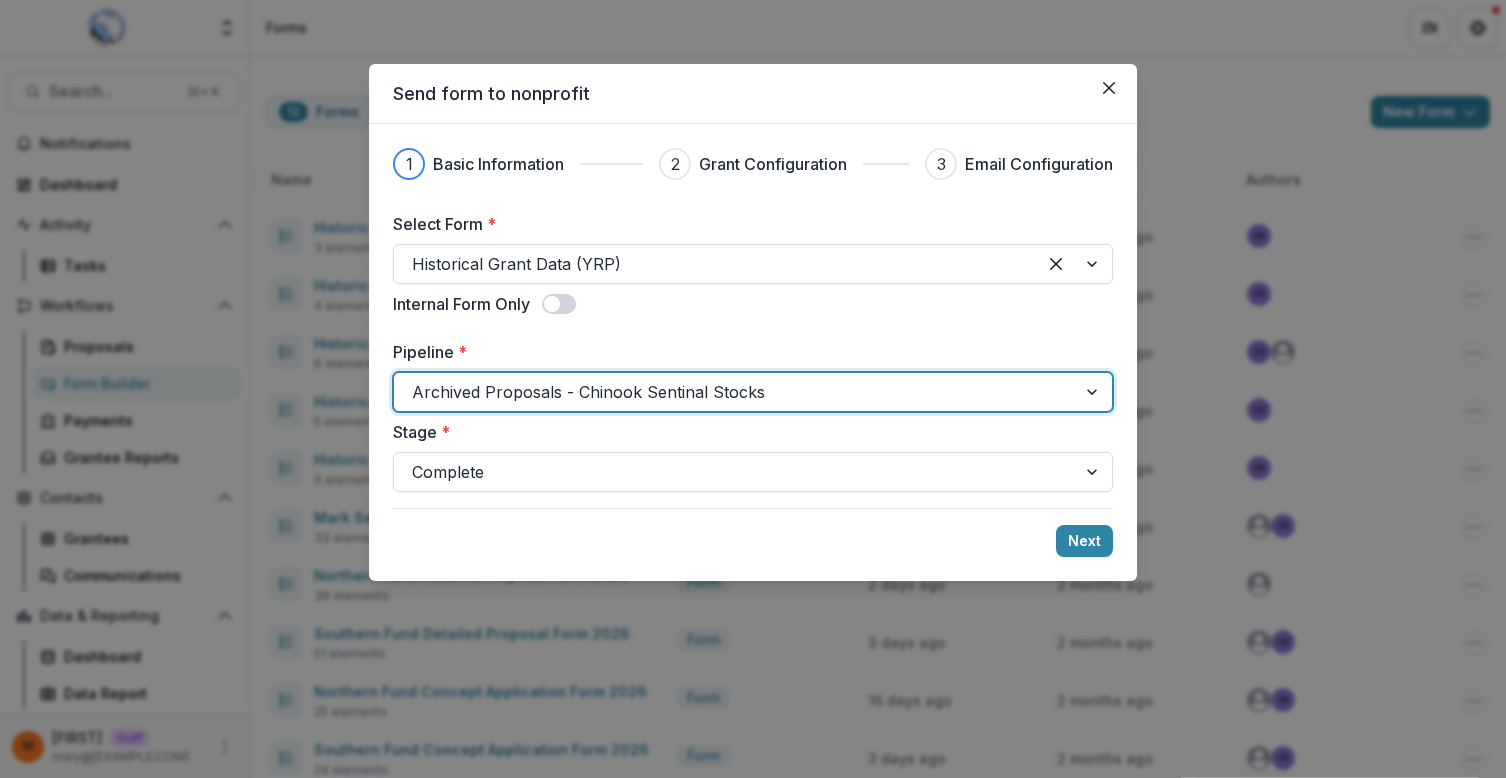 type on "*" 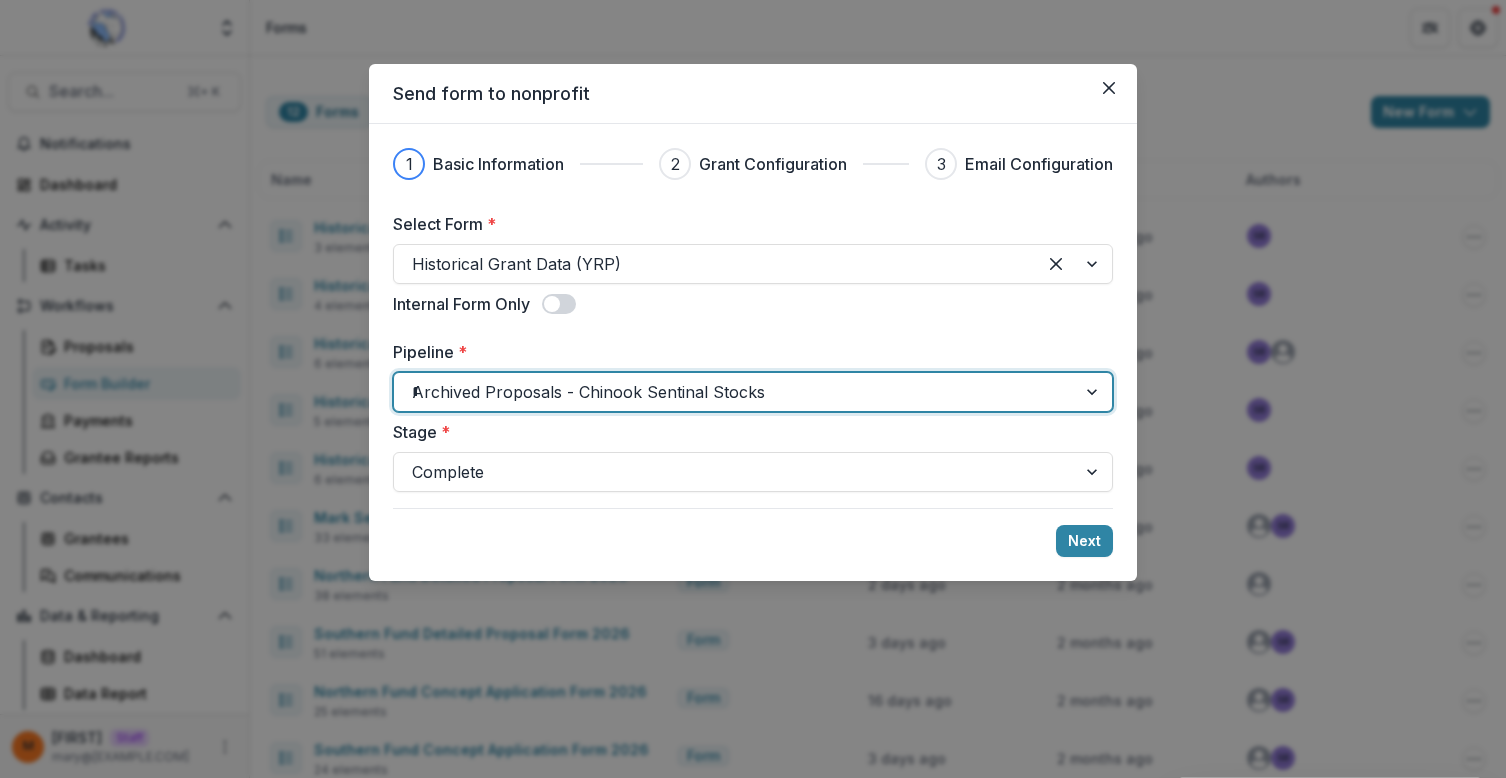 click on "*" at bounding box center [735, 392] 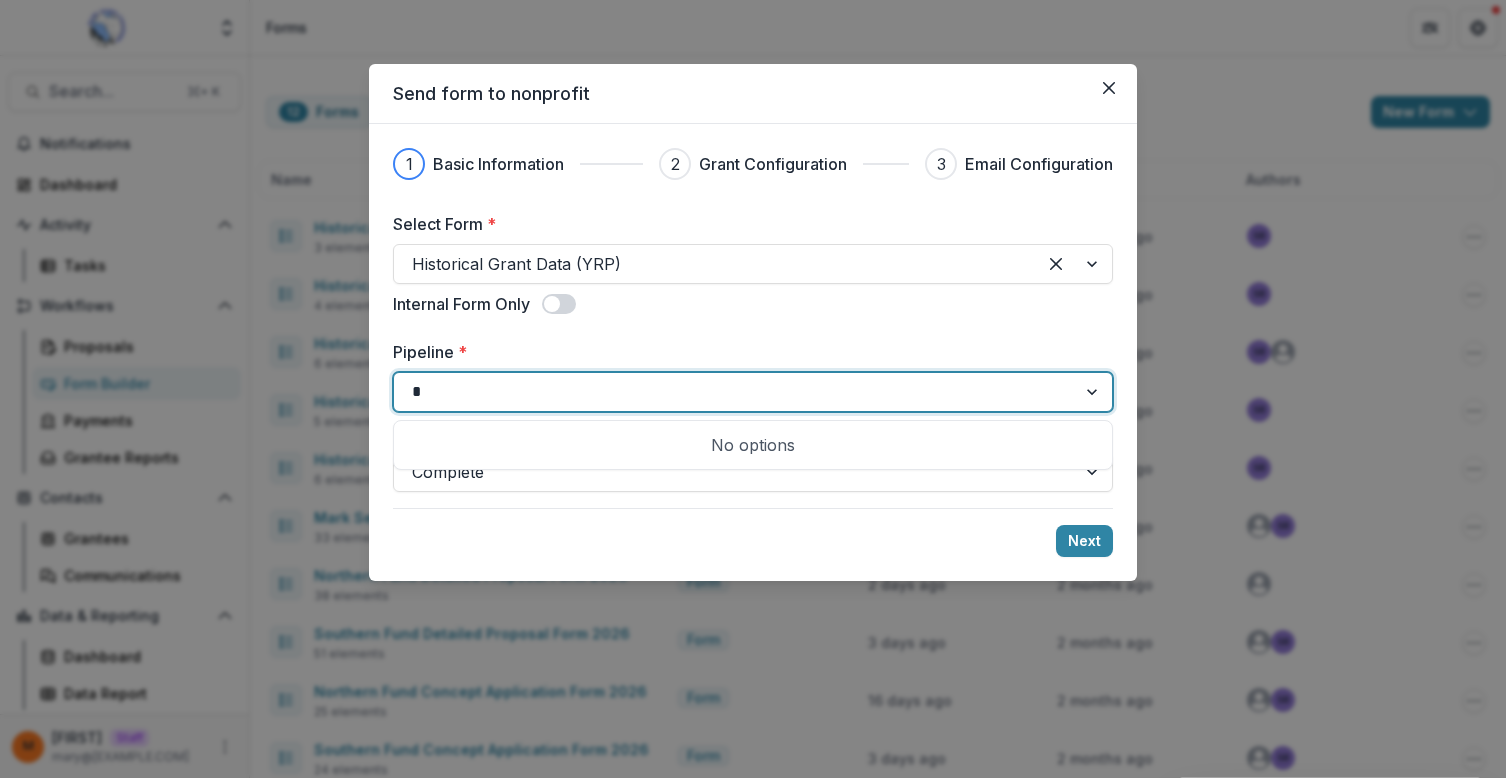 type 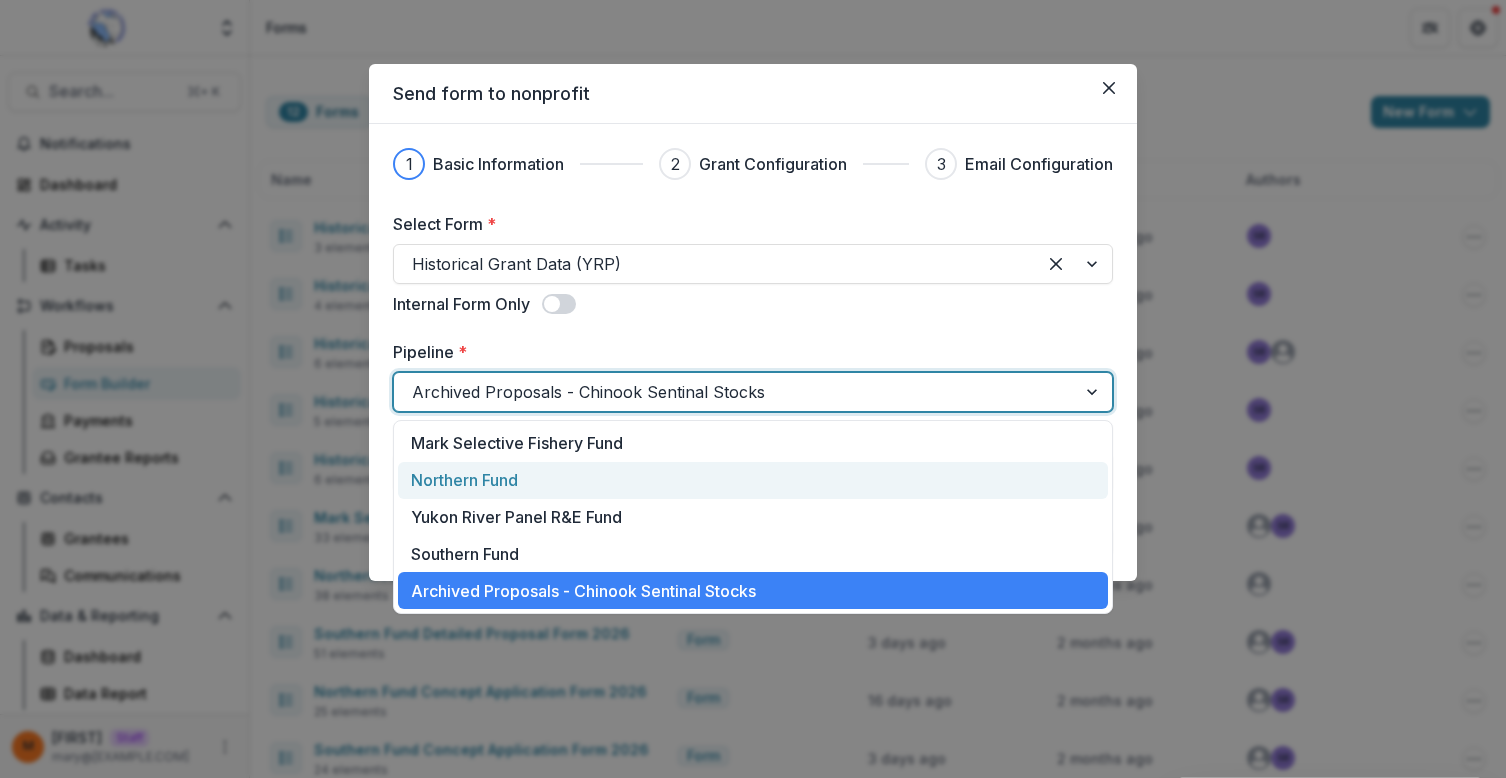 click on "1 Basic Information 2 Grant Configuration 3 Email Configuration Select Form * Historical Grant Data (YRP) Internal Form Only Pipeline * Northern Fund, 2 of 5. 5 results available. Use Up and Down to choose options, press Enter to select the currently focused option, press Escape to exit the menu, press Tab to select the option and exit the menu. Archived Proposals - Chinook Sentinal Stocks Stage * Complete Next" at bounding box center (753, 352) 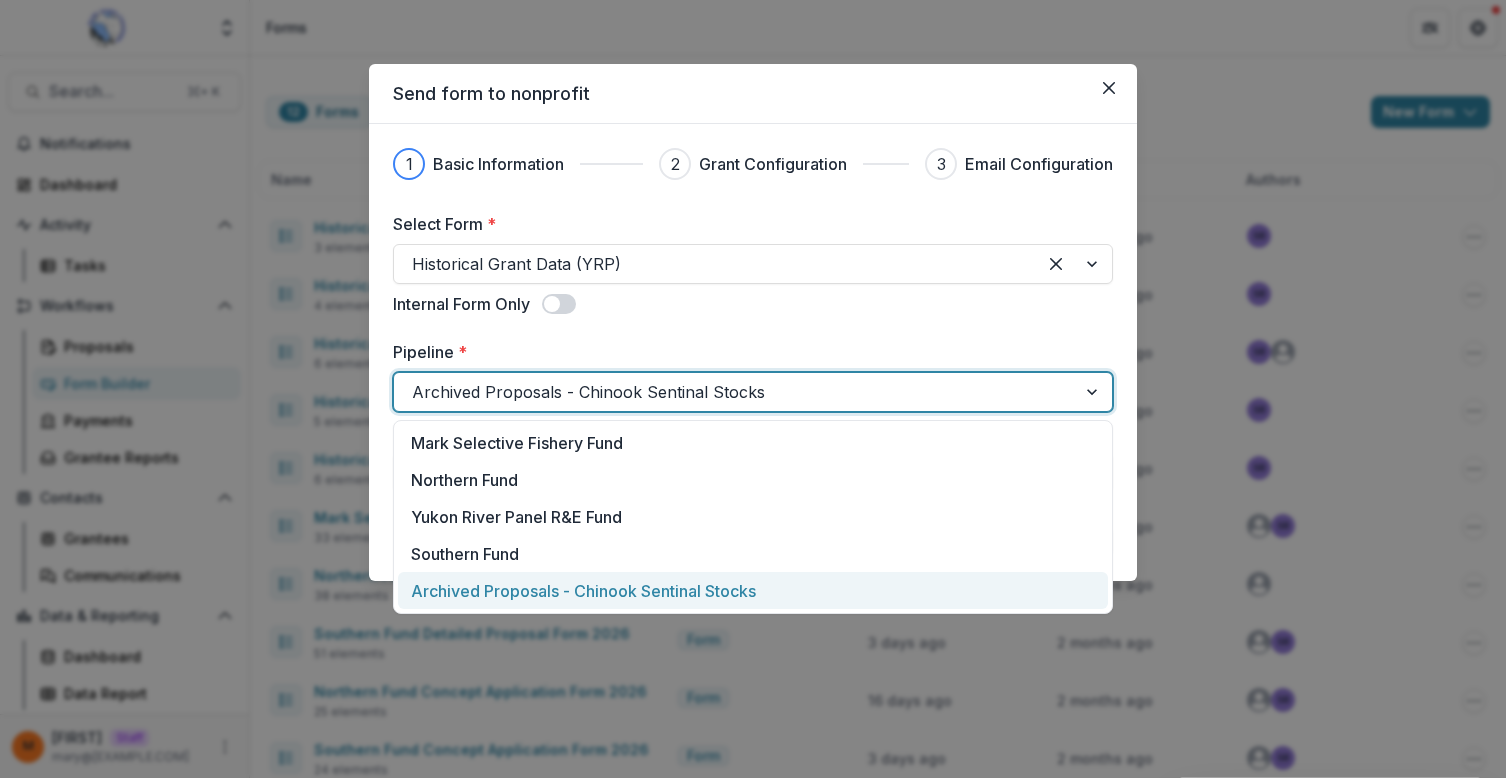 click at bounding box center (735, 392) 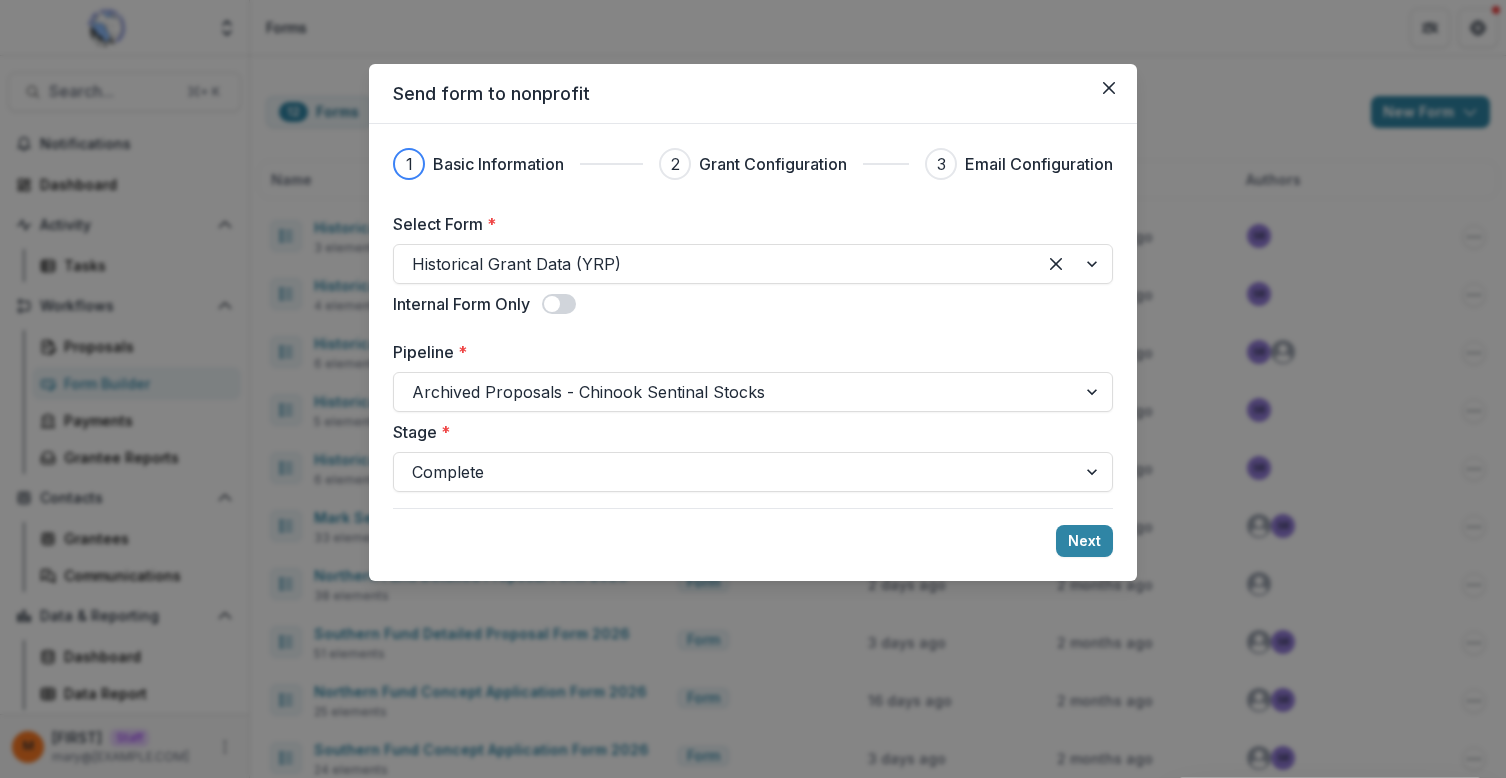 click on "Send form to nonprofit 1 Basic Information 2 Grant Configuration 3 Email Configuration Select Form * Historical Grant Data (YRP) Internal Form Only Pipeline * Archived Proposals - Chinook Sentinal Stocks Stage * Complete Next" at bounding box center (753, 389) 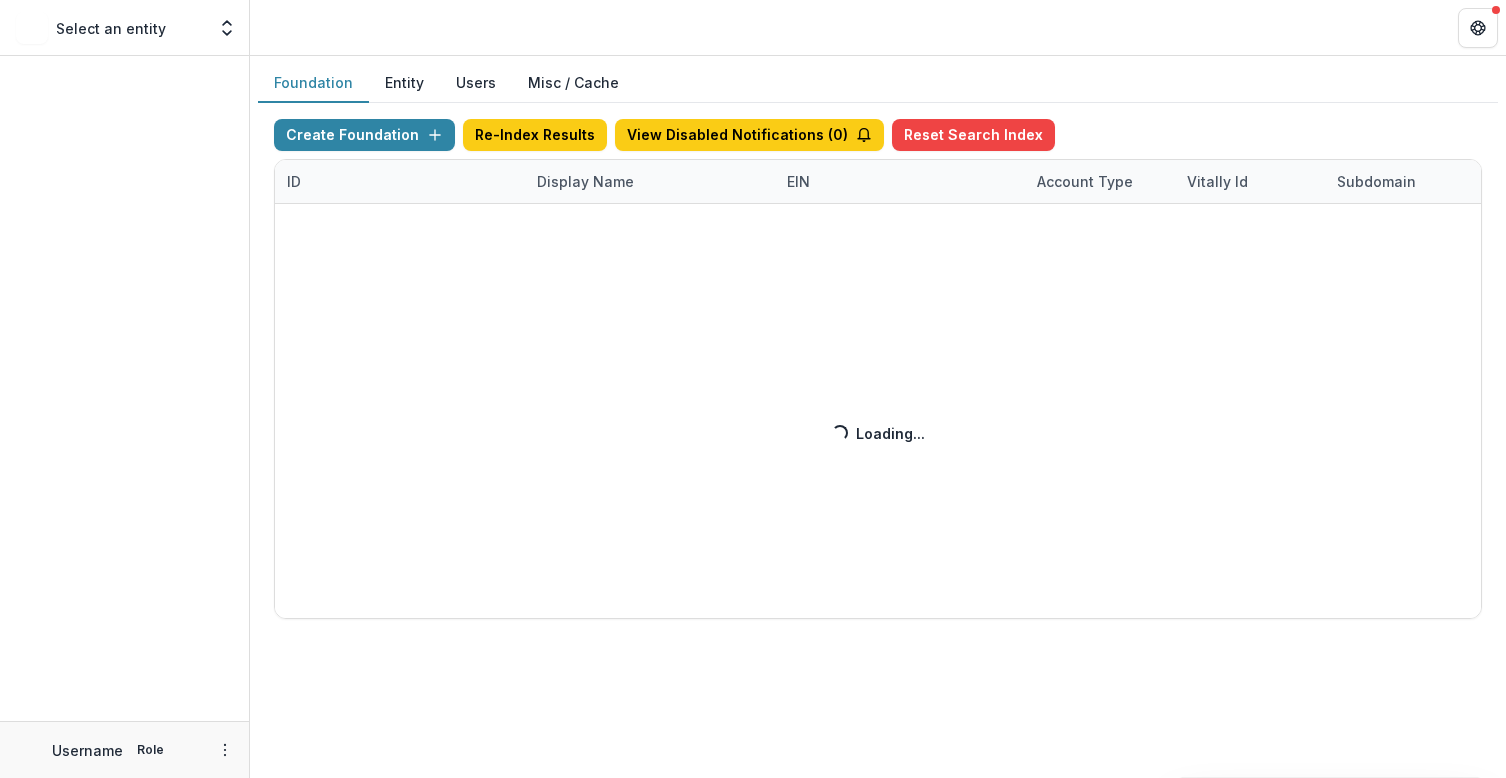 scroll, scrollTop: 0, scrollLeft: 0, axis: both 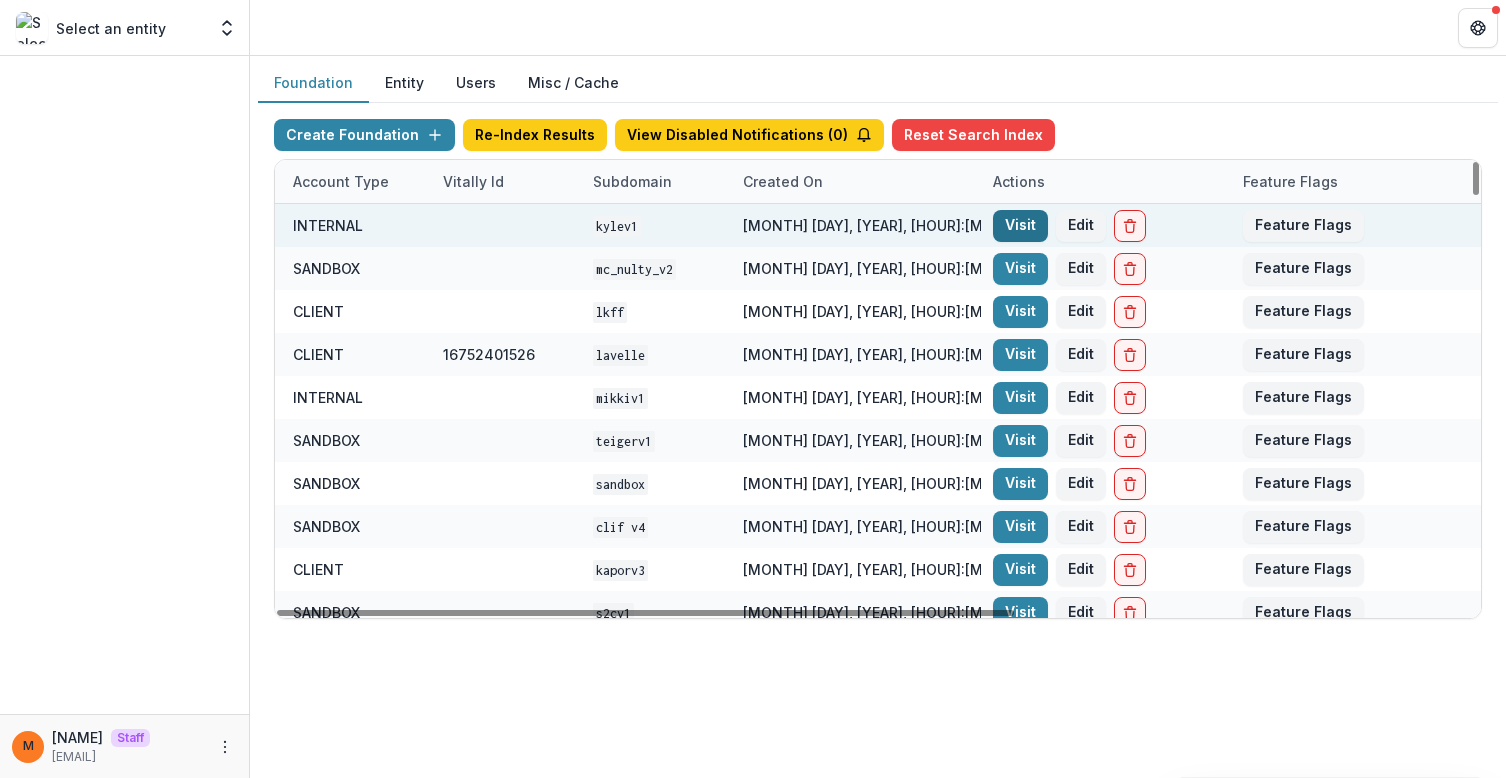 click on "Visit" at bounding box center (1020, 226) 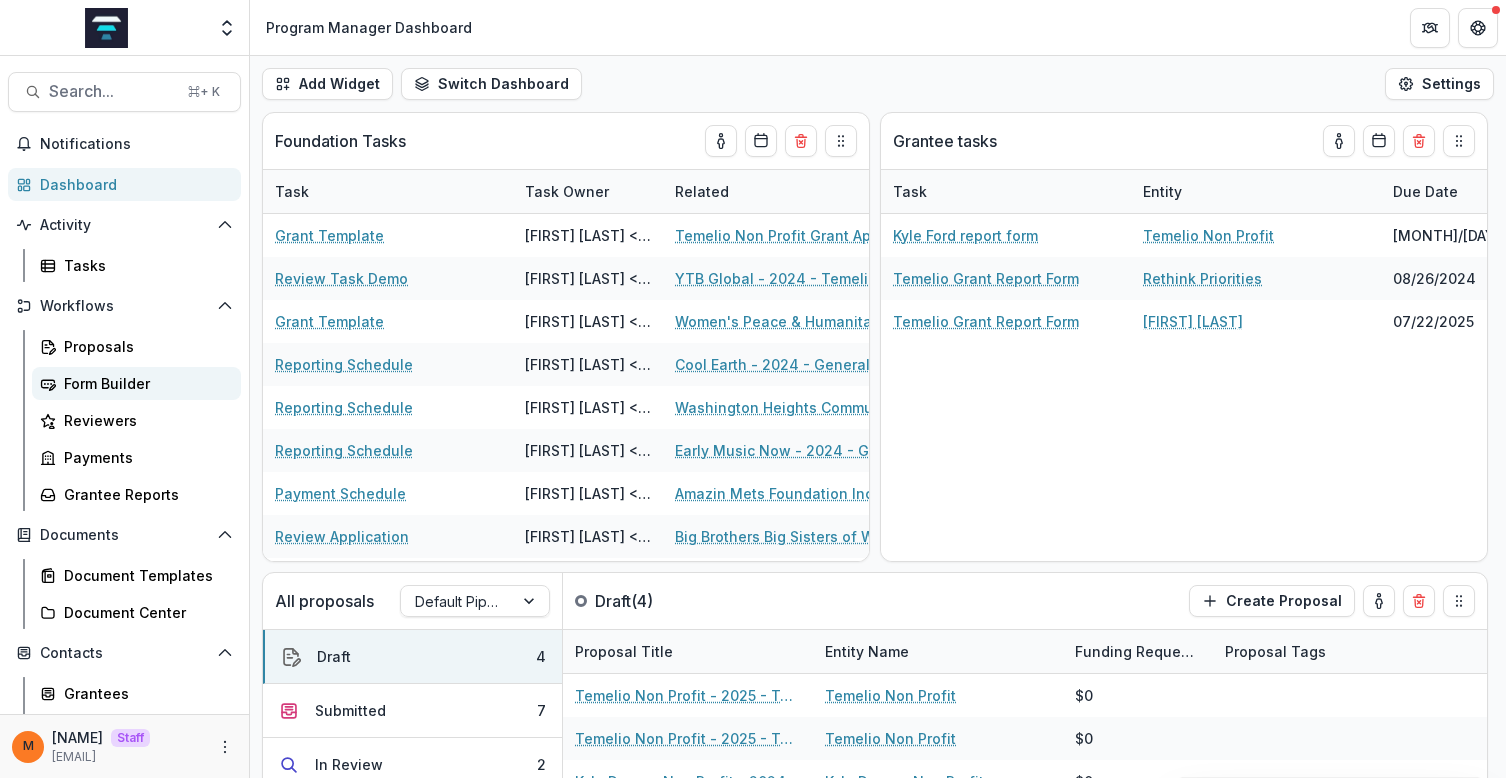 click on "Form Builder" at bounding box center (144, 383) 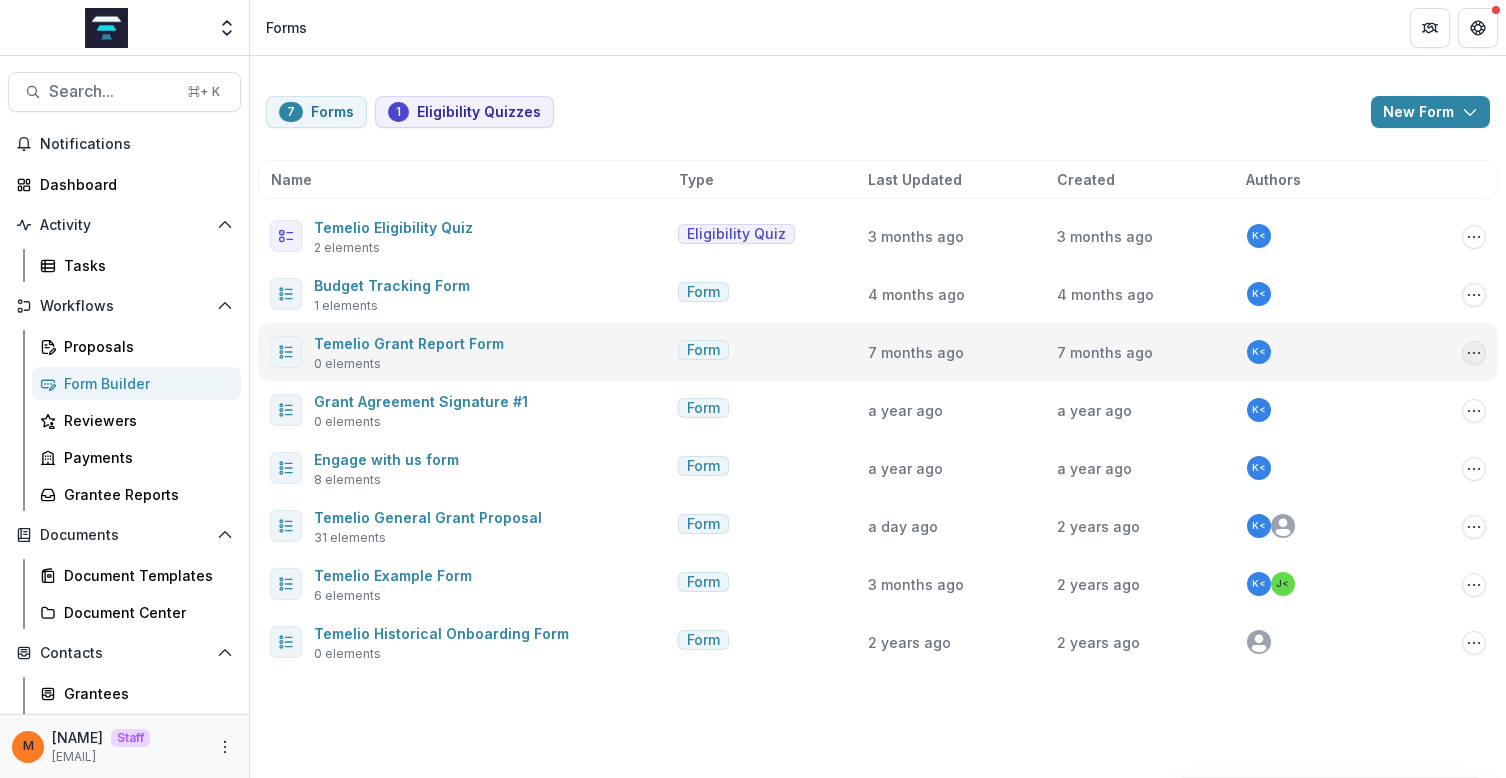 click 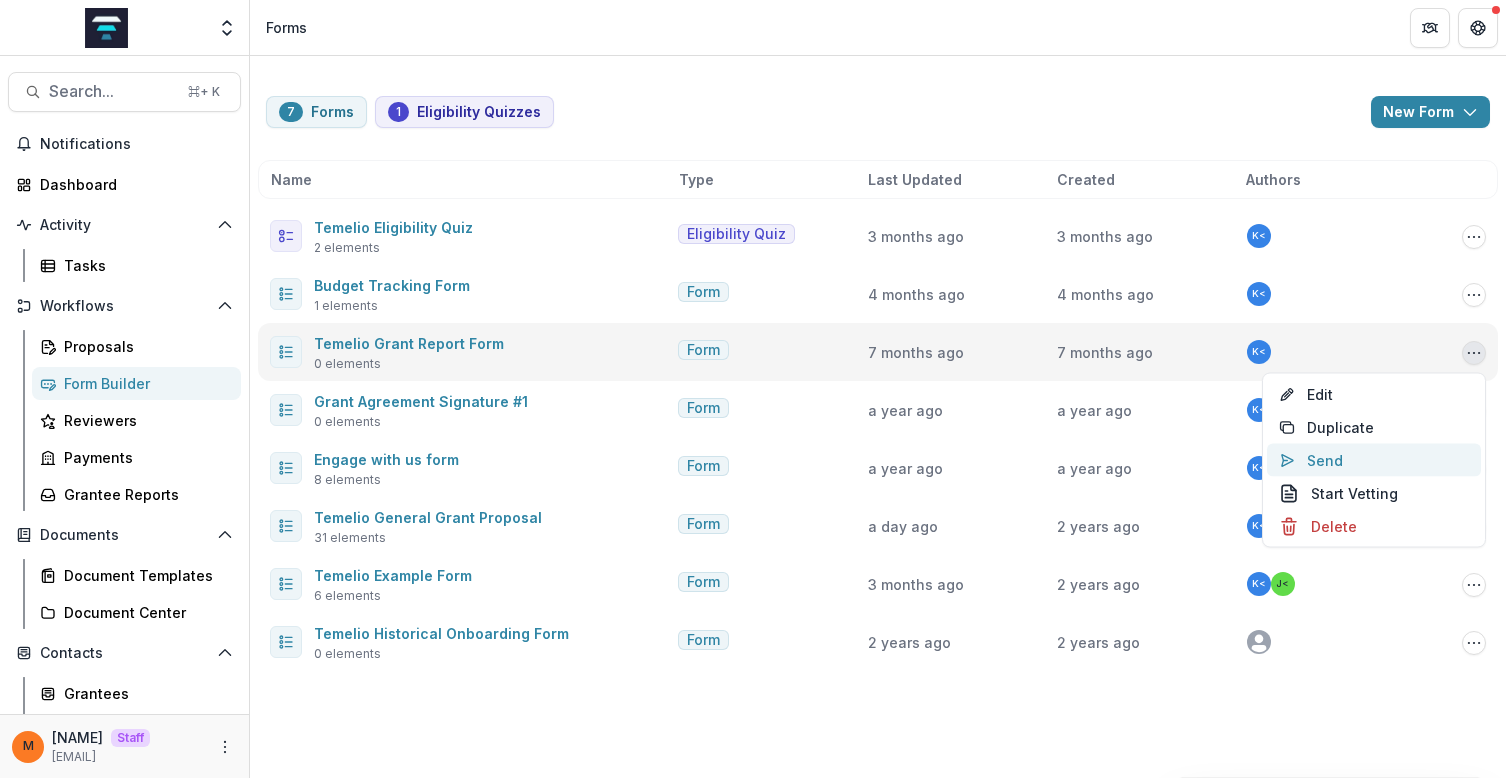 click on "Send" at bounding box center [1374, 460] 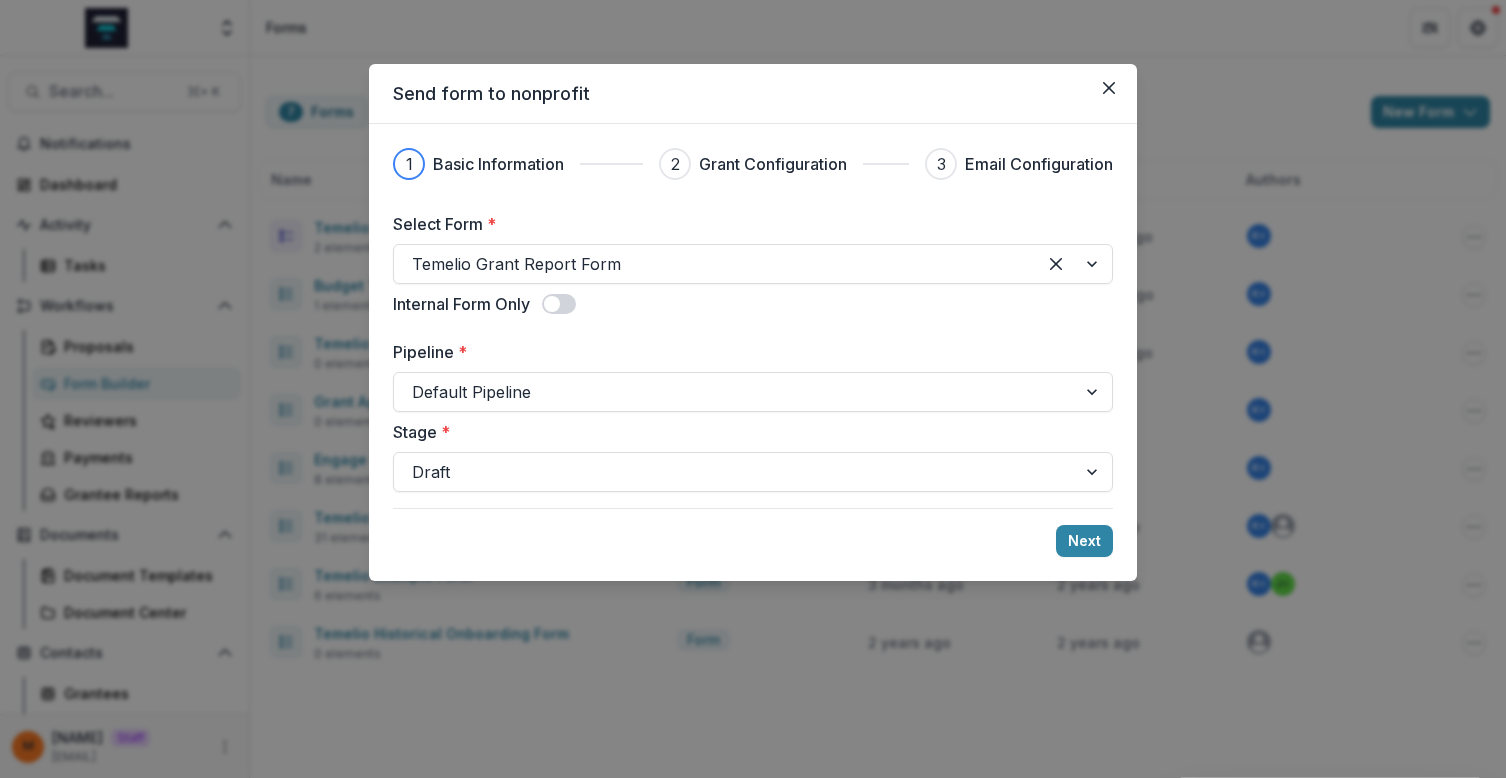 click on "Pipeline * Default Pipeline" at bounding box center [753, 376] 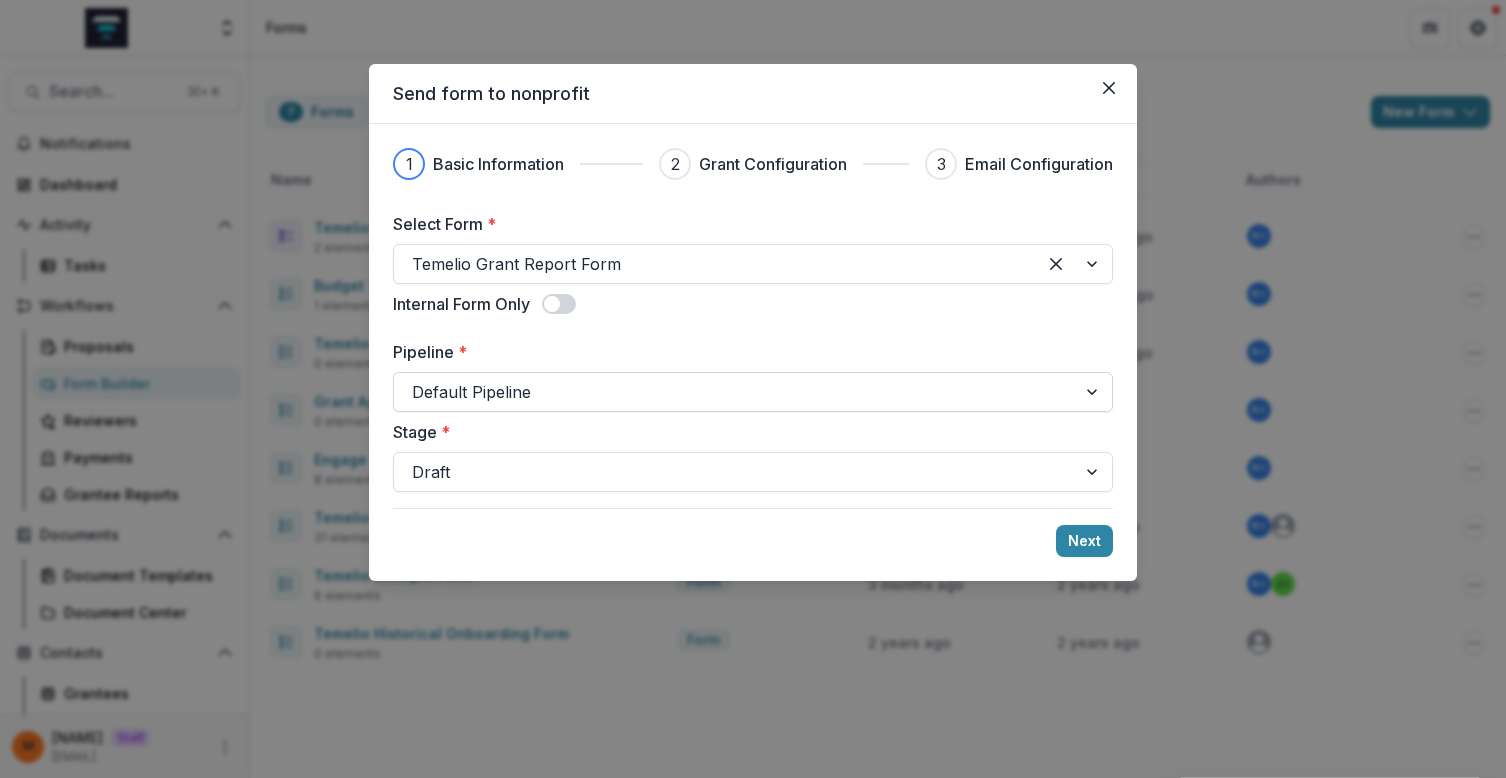 click at bounding box center [735, 392] 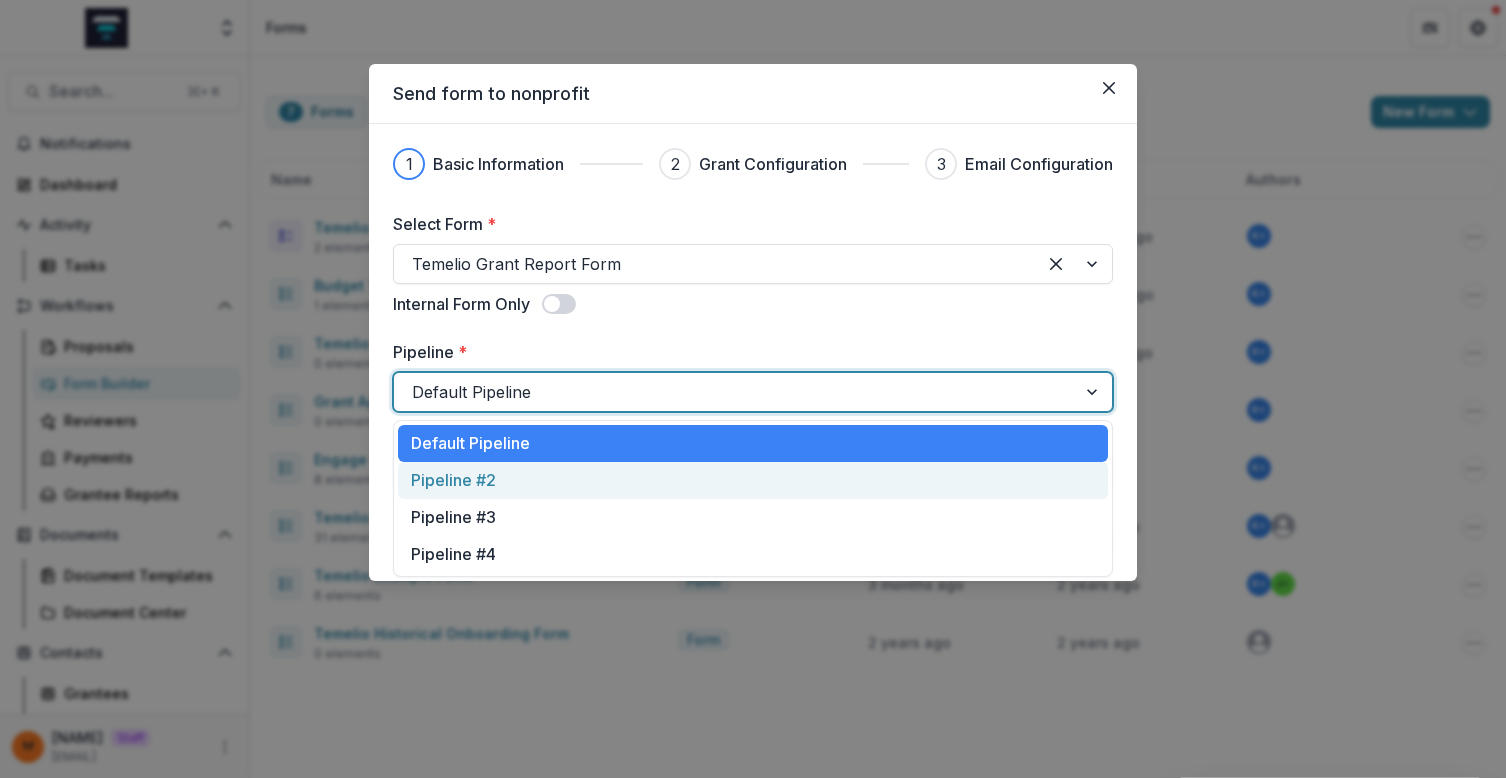 click on "Pipeline #2" at bounding box center [753, 480] 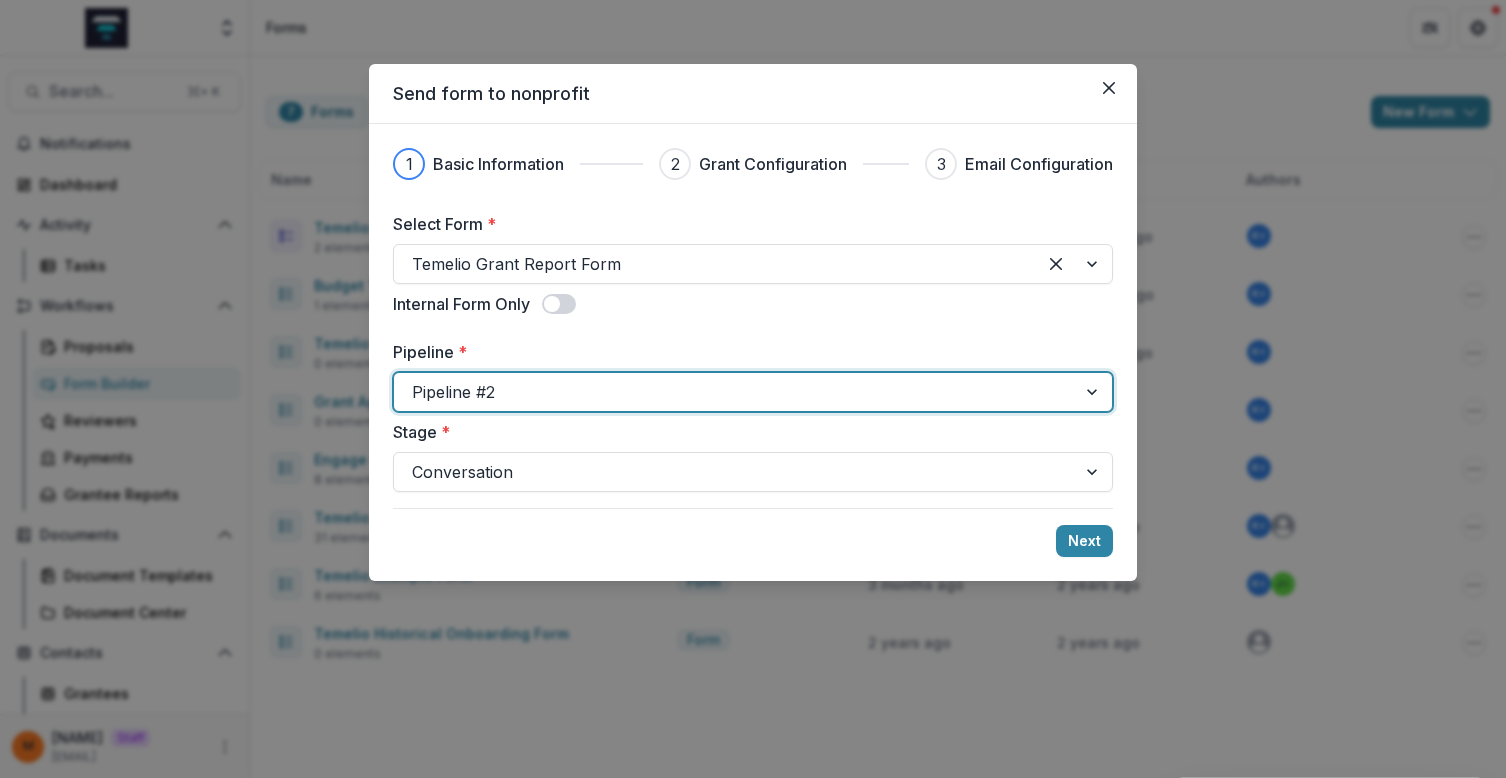 click at bounding box center (735, 392) 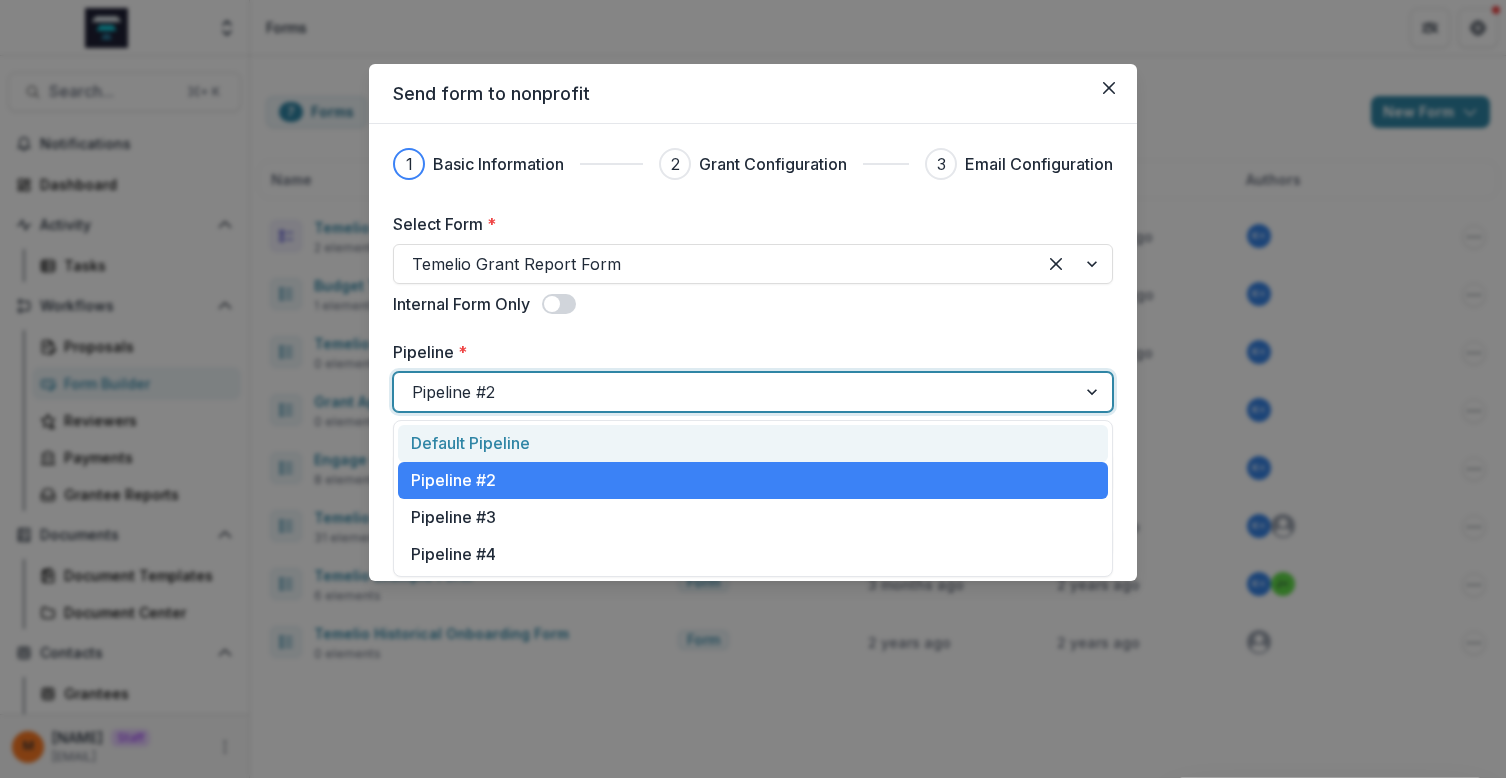 click on "Default Pipeline" at bounding box center [753, 443] 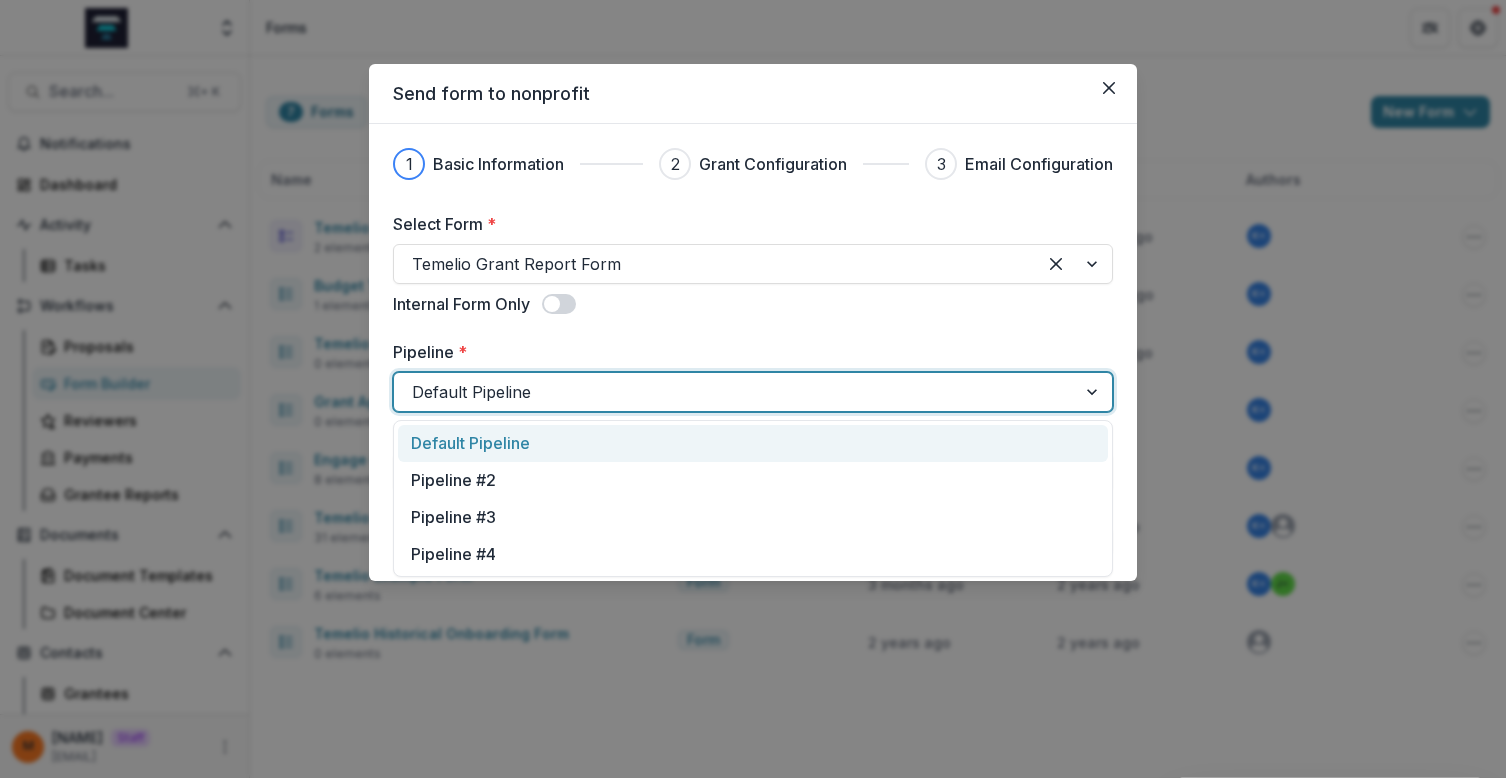 click at bounding box center (735, 392) 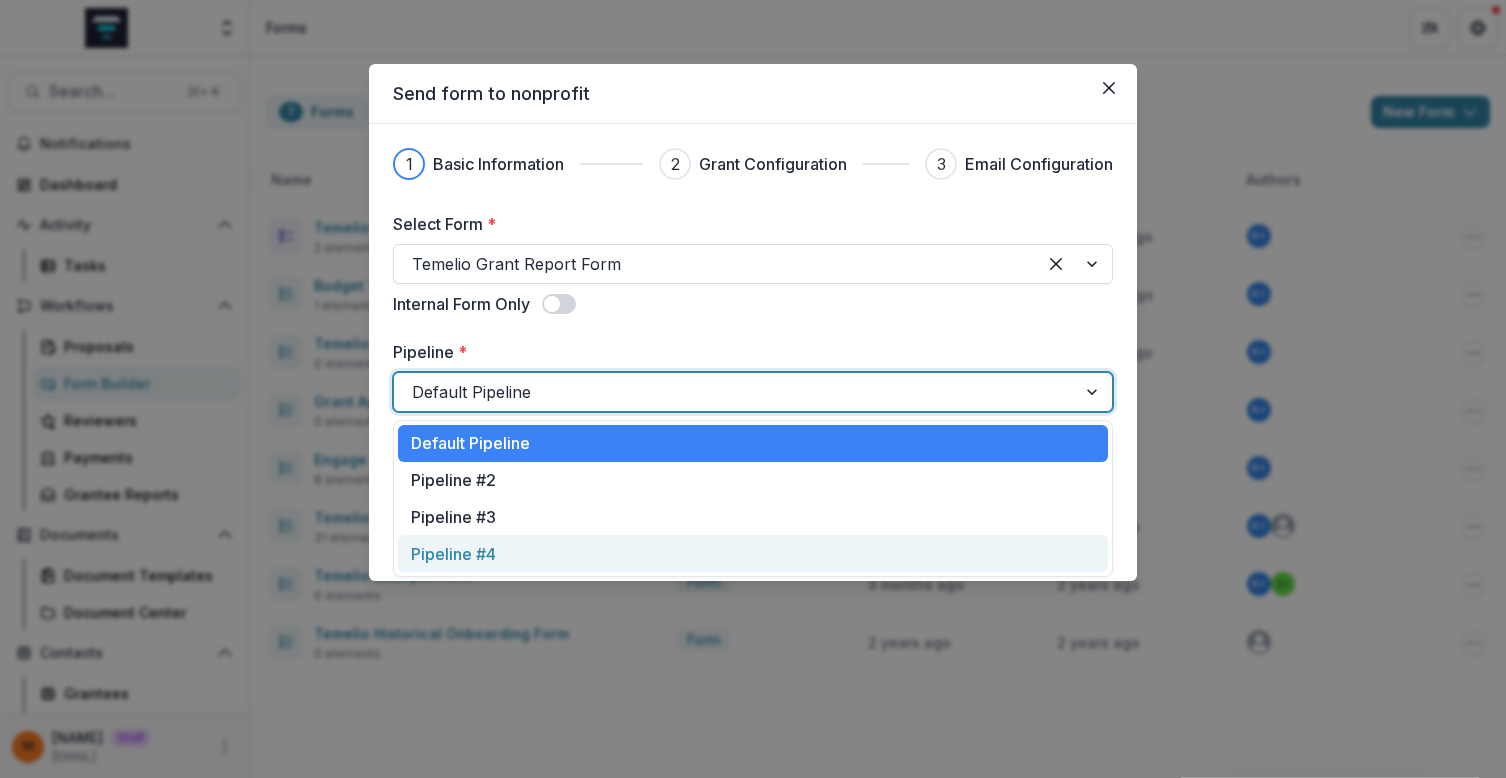 click on "Pipeline #4" at bounding box center (753, 553) 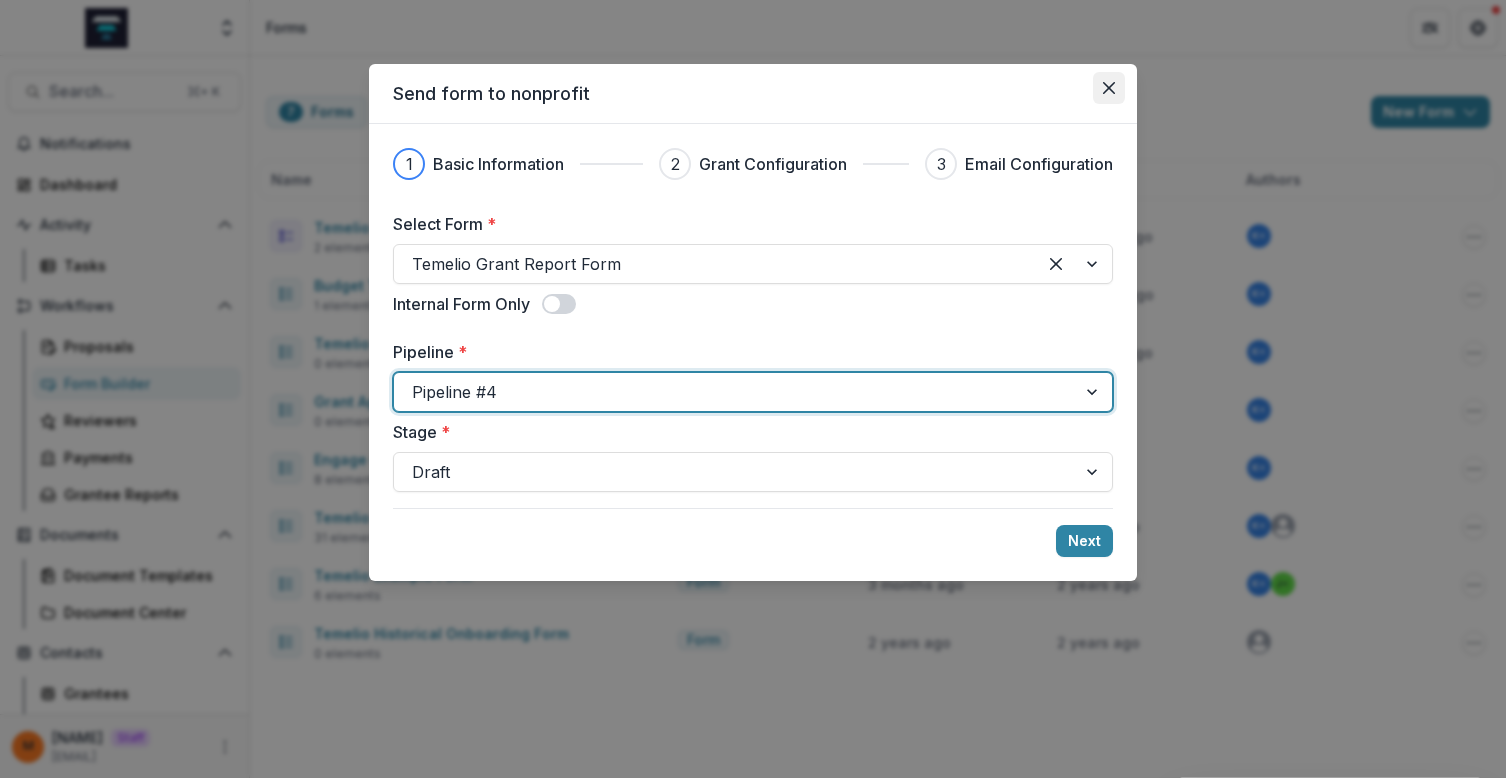 click at bounding box center [1109, 88] 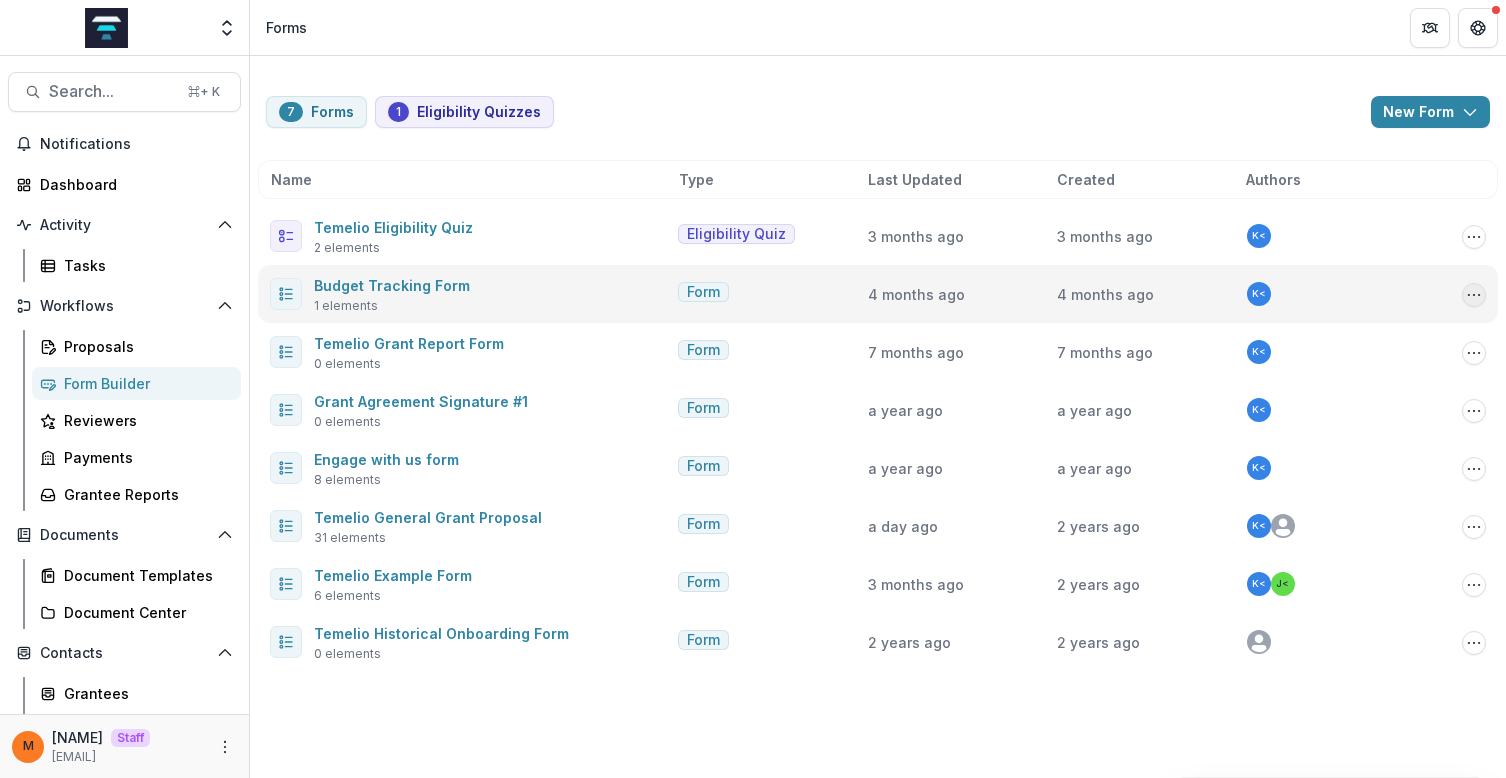 click 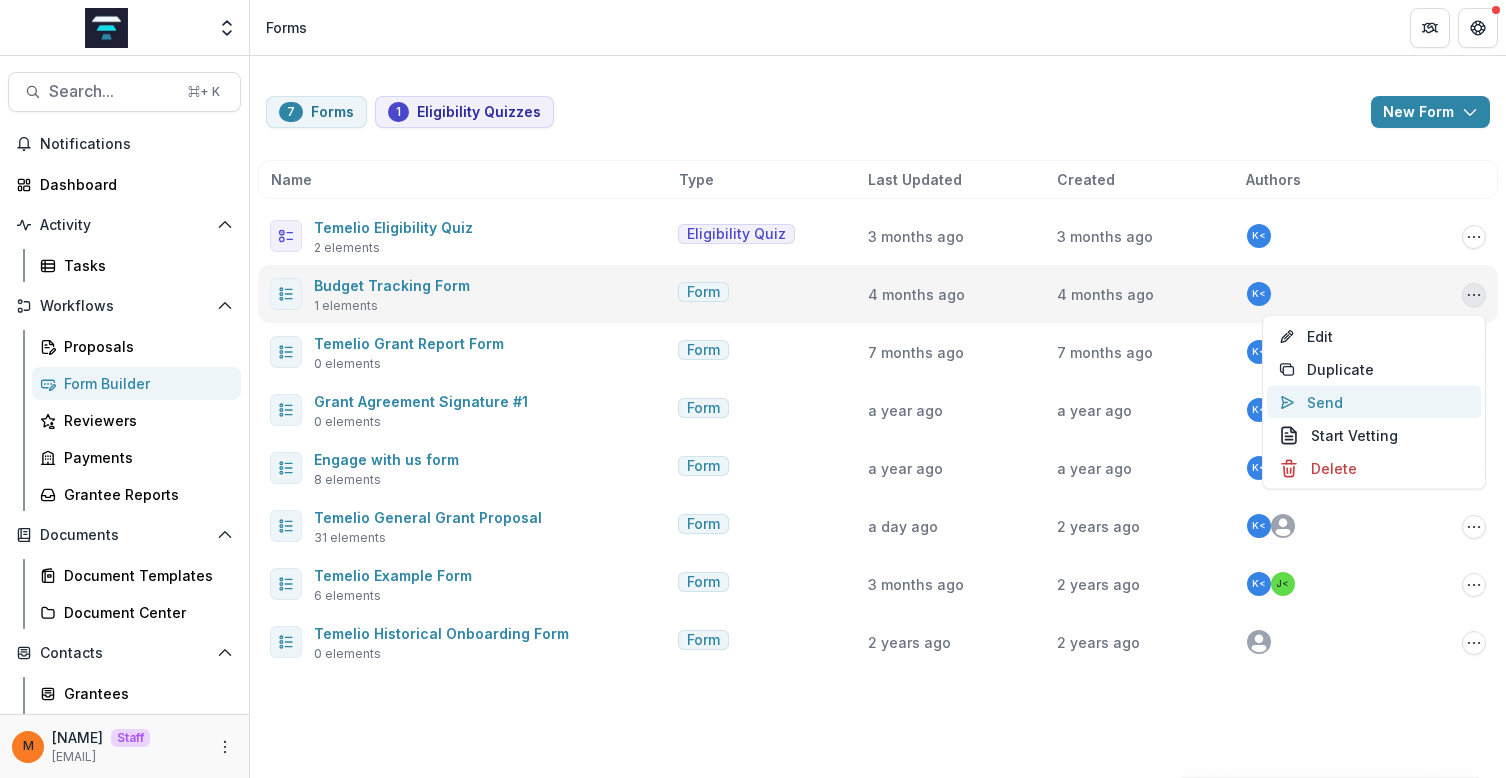 click on "Send" at bounding box center [1374, 402] 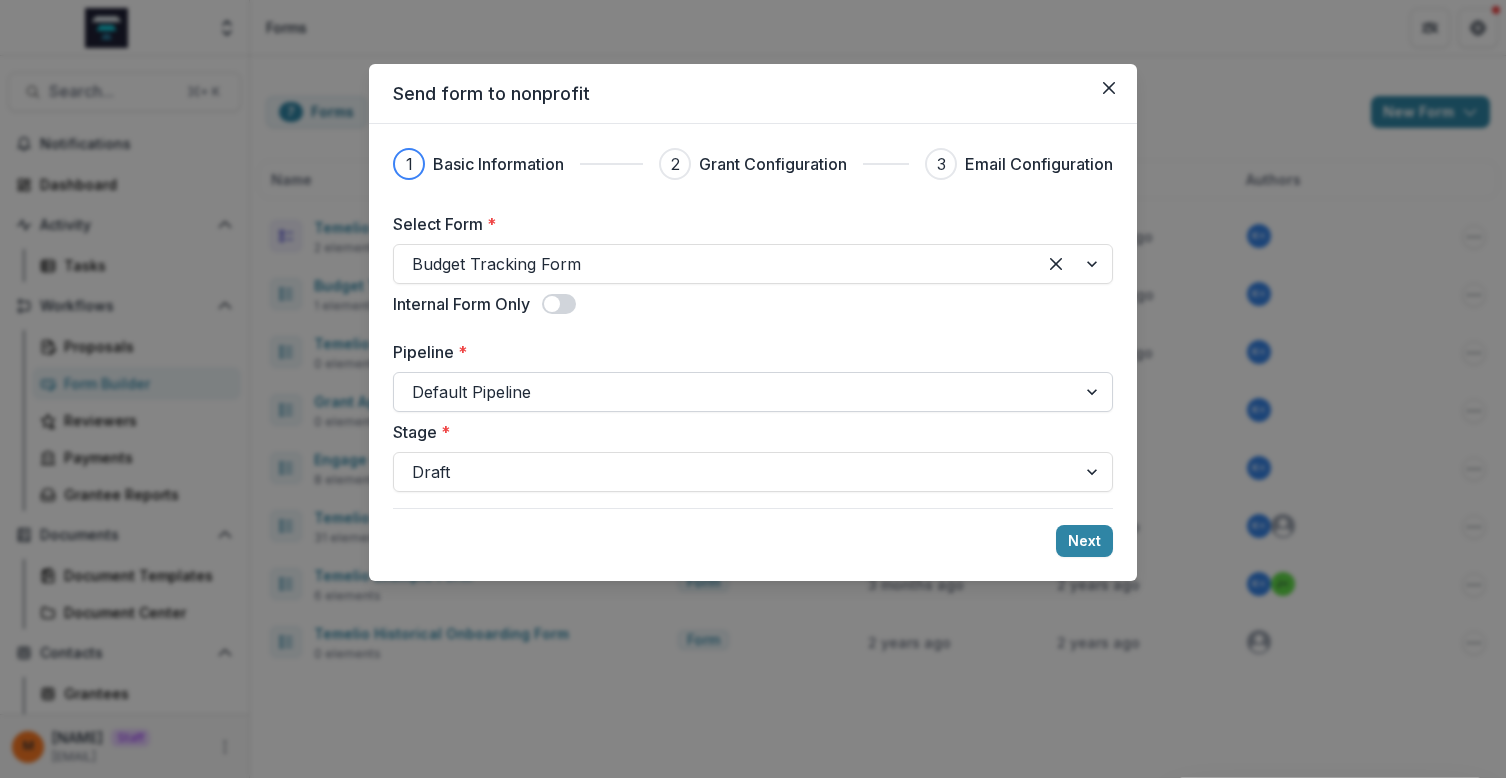 click at bounding box center (735, 392) 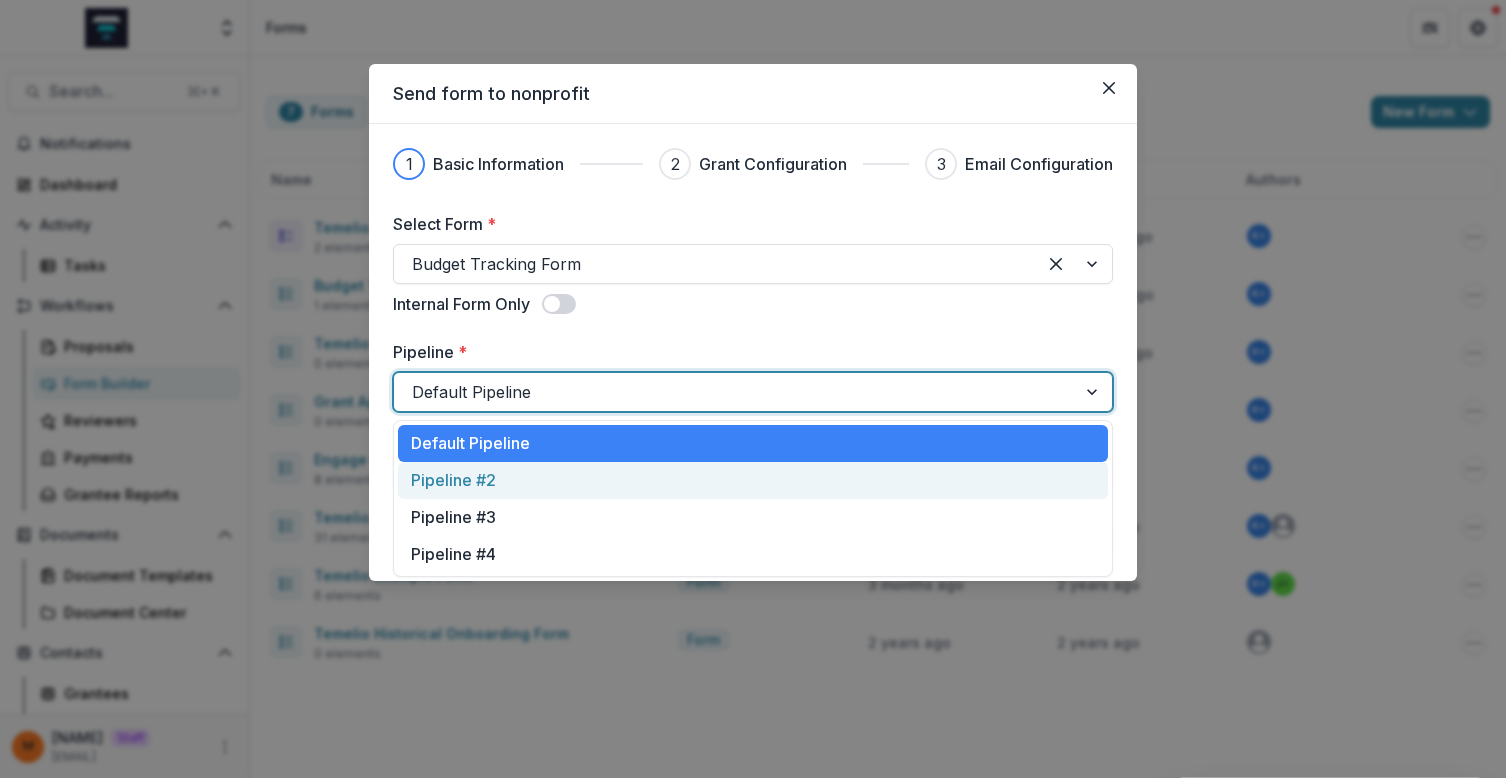 click on "Pipeline #2" at bounding box center (753, 480) 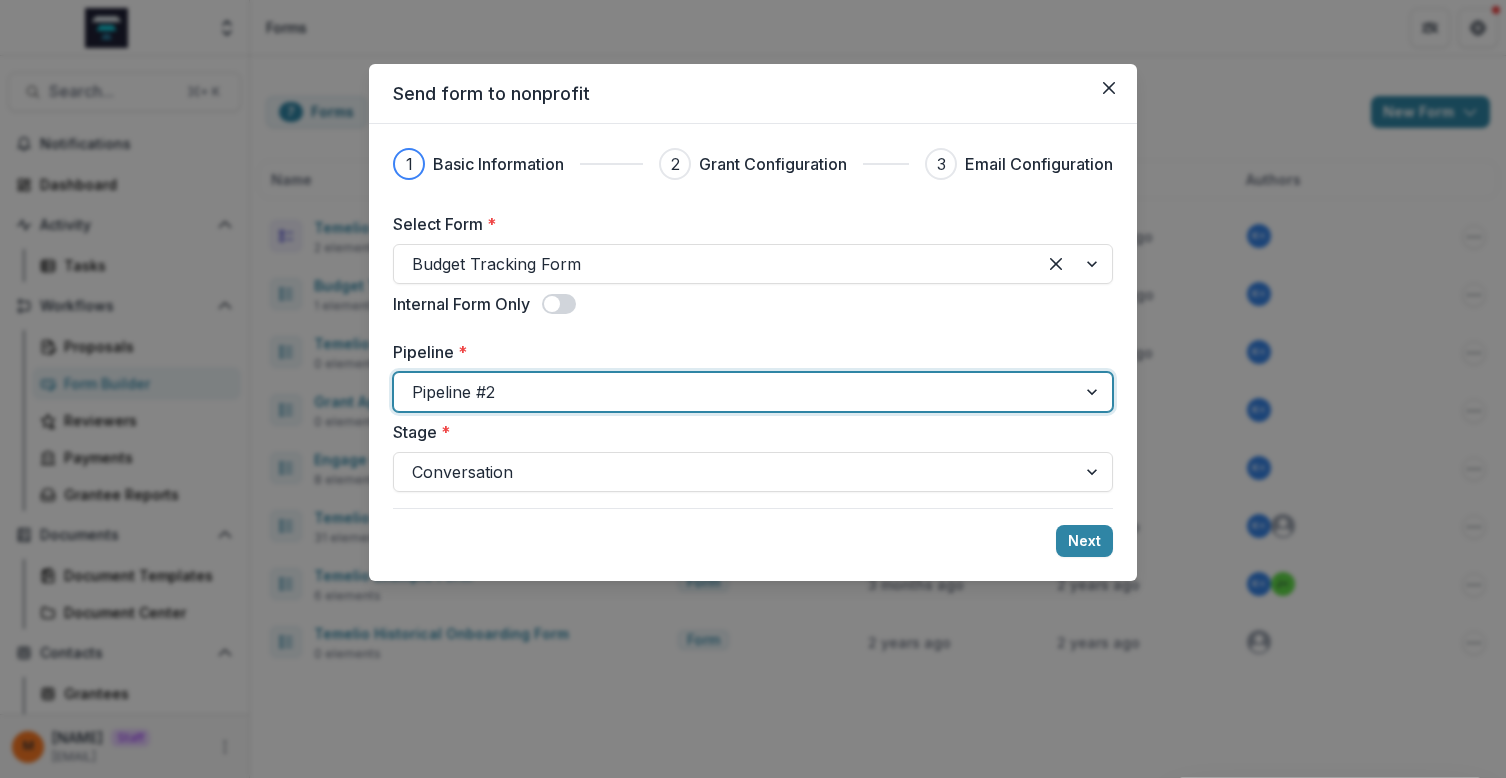 click at bounding box center [735, 392] 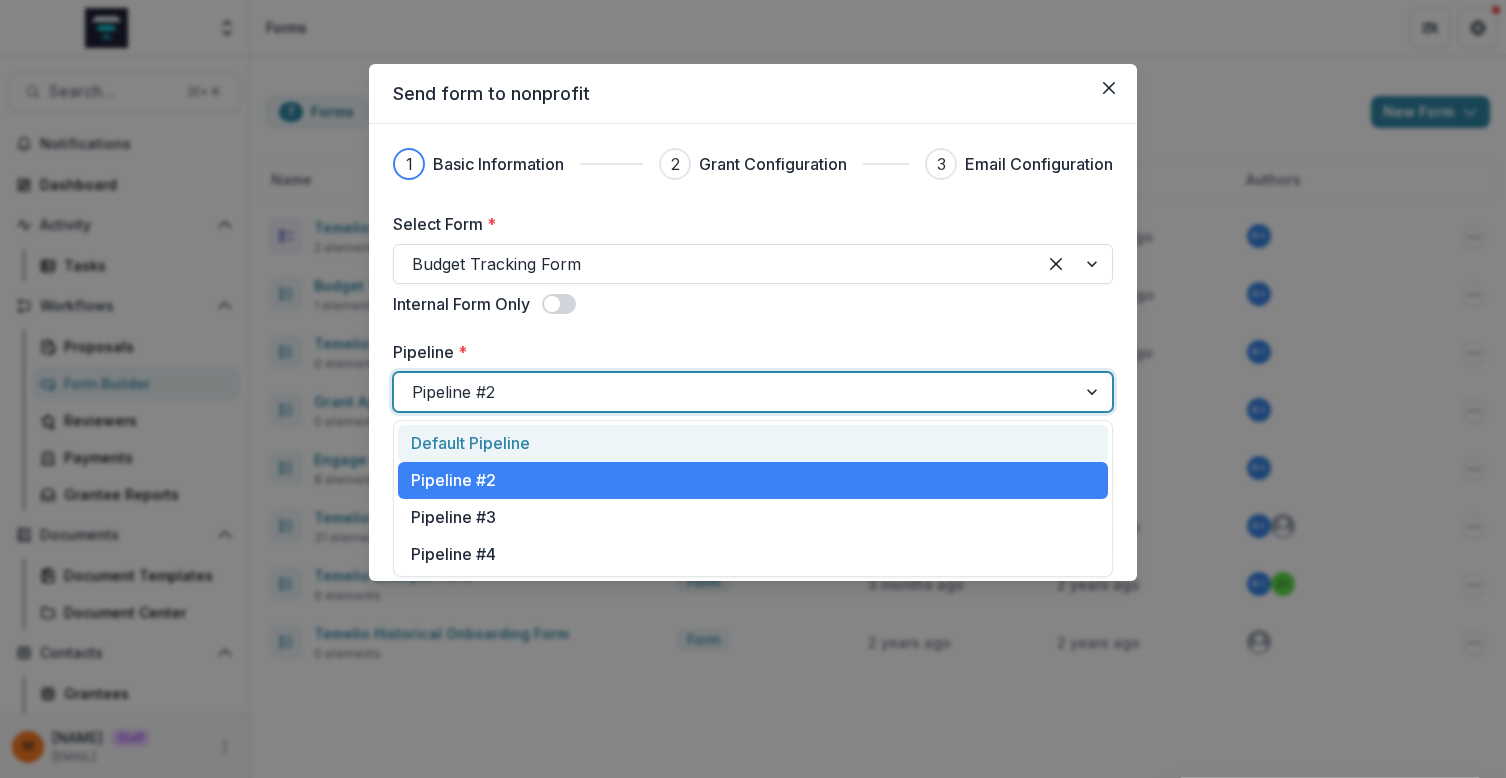 click on "Default Pipeline" at bounding box center (753, 443) 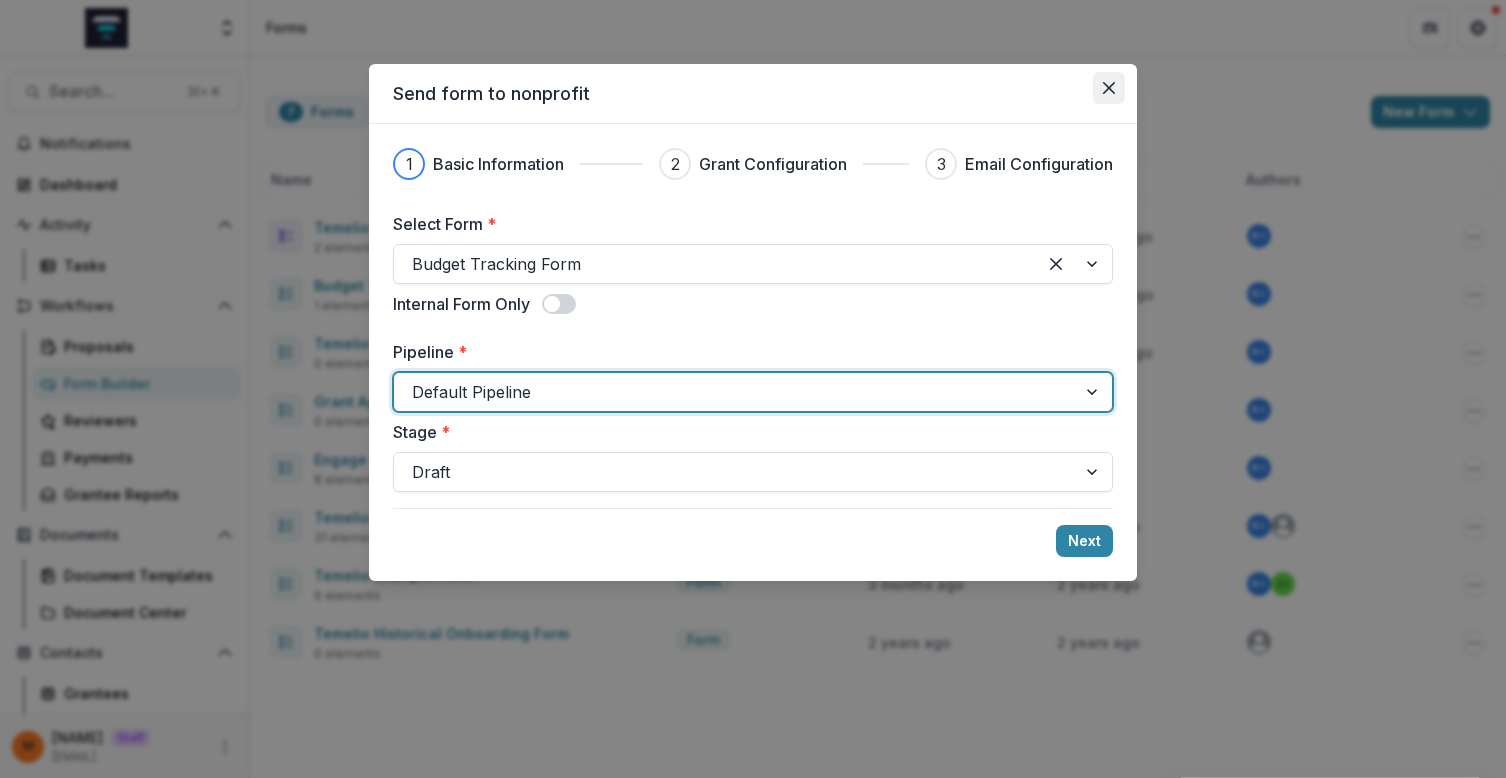 click 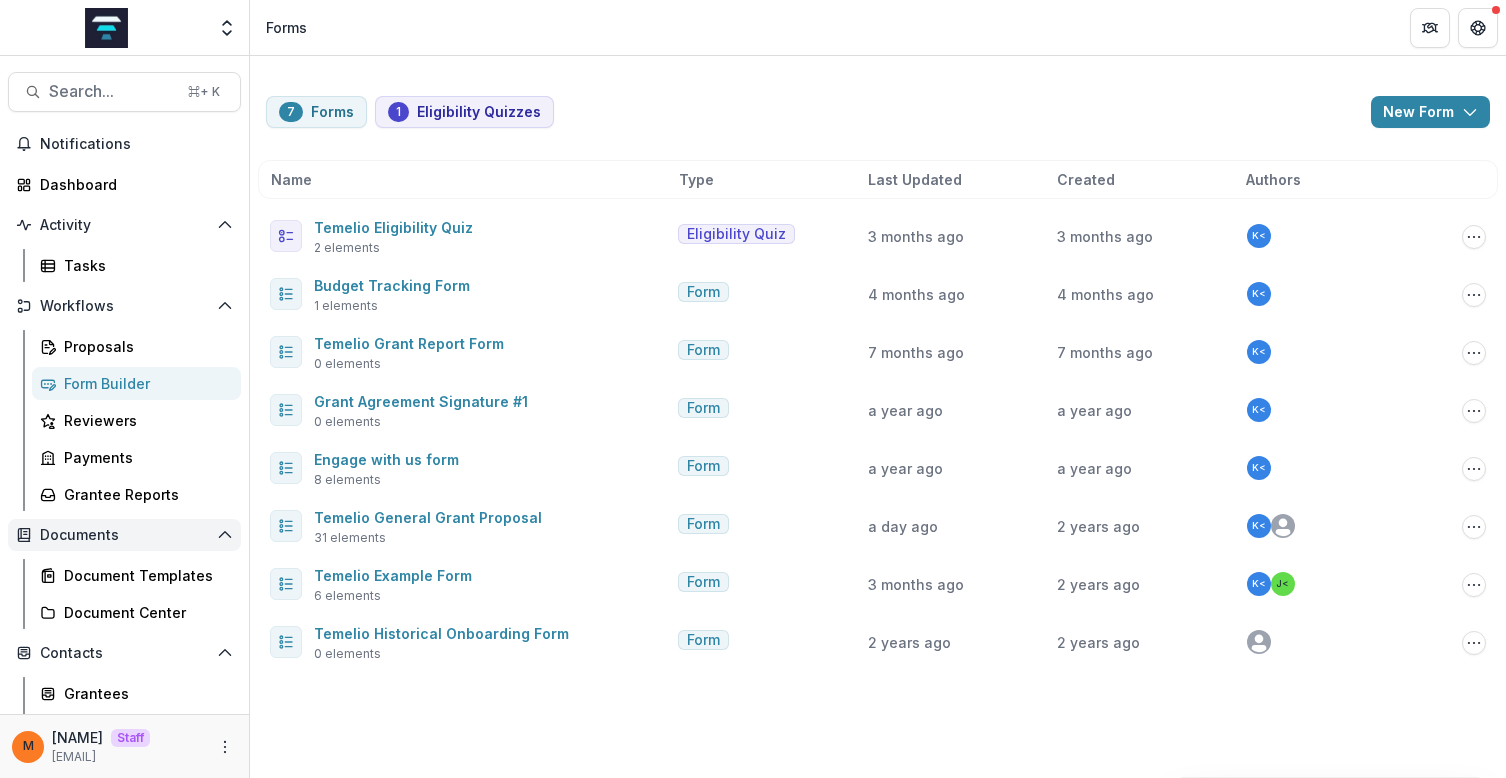 scroll, scrollTop: 262, scrollLeft: 0, axis: vertical 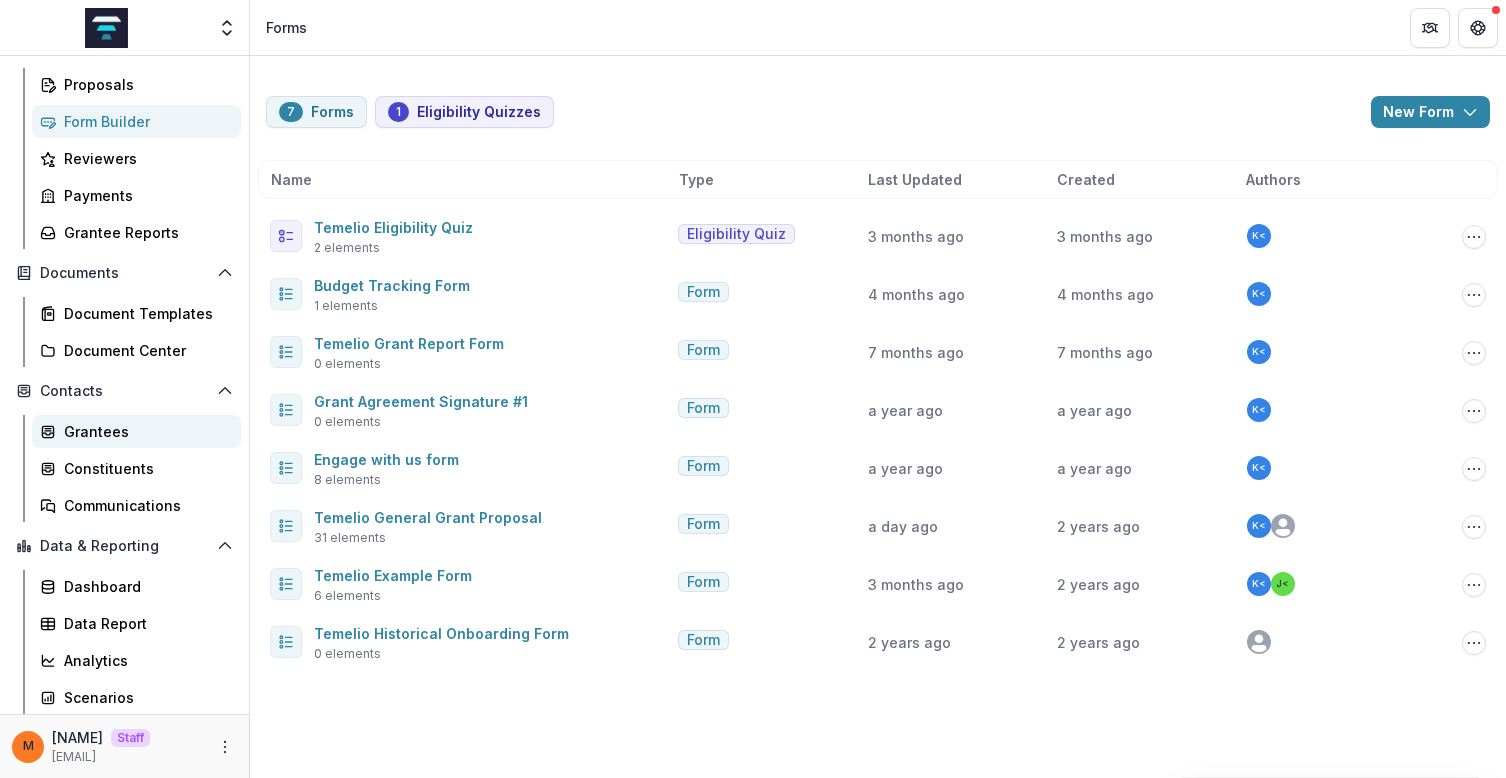 click on "Grantees" at bounding box center [144, 431] 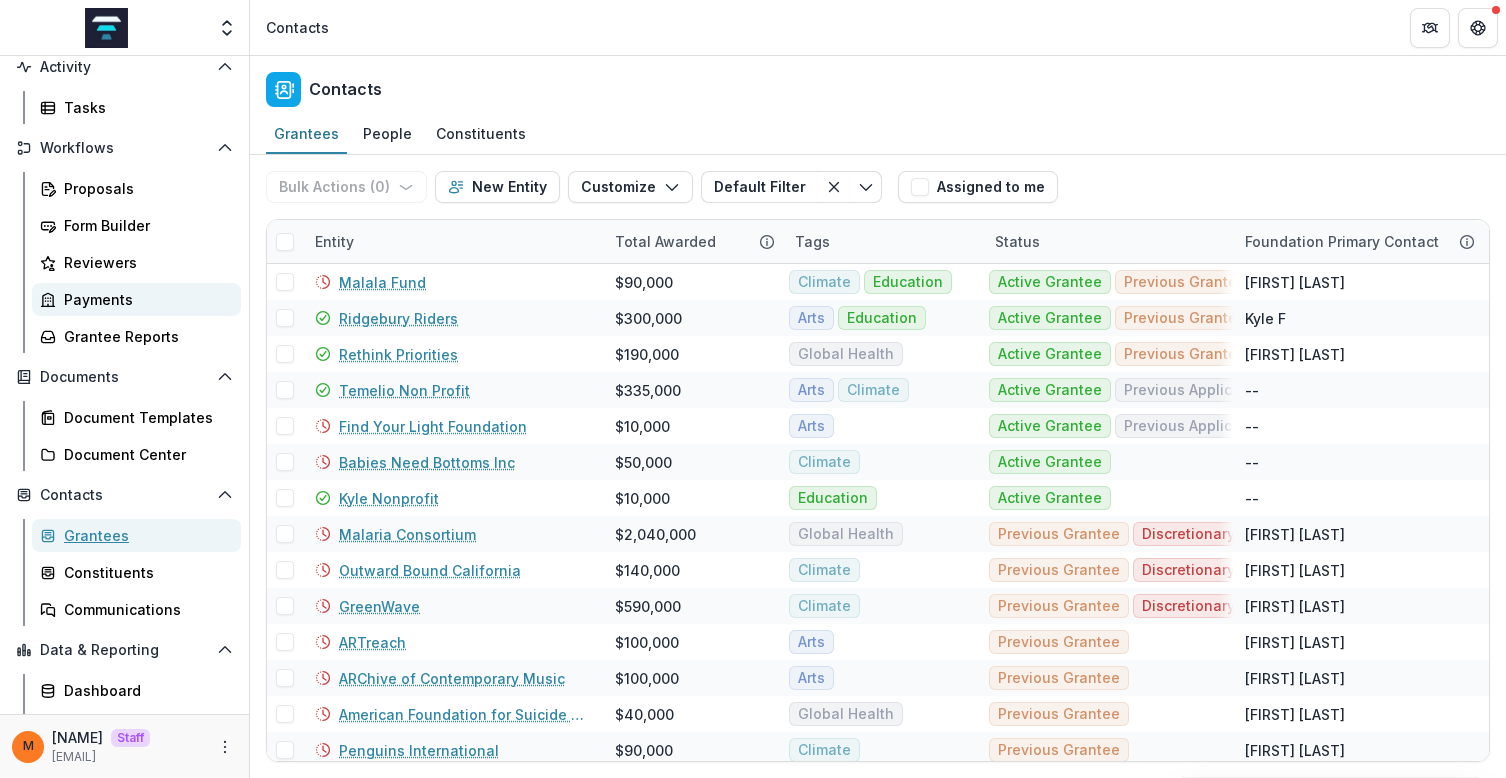 scroll, scrollTop: 141, scrollLeft: 0, axis: vertical 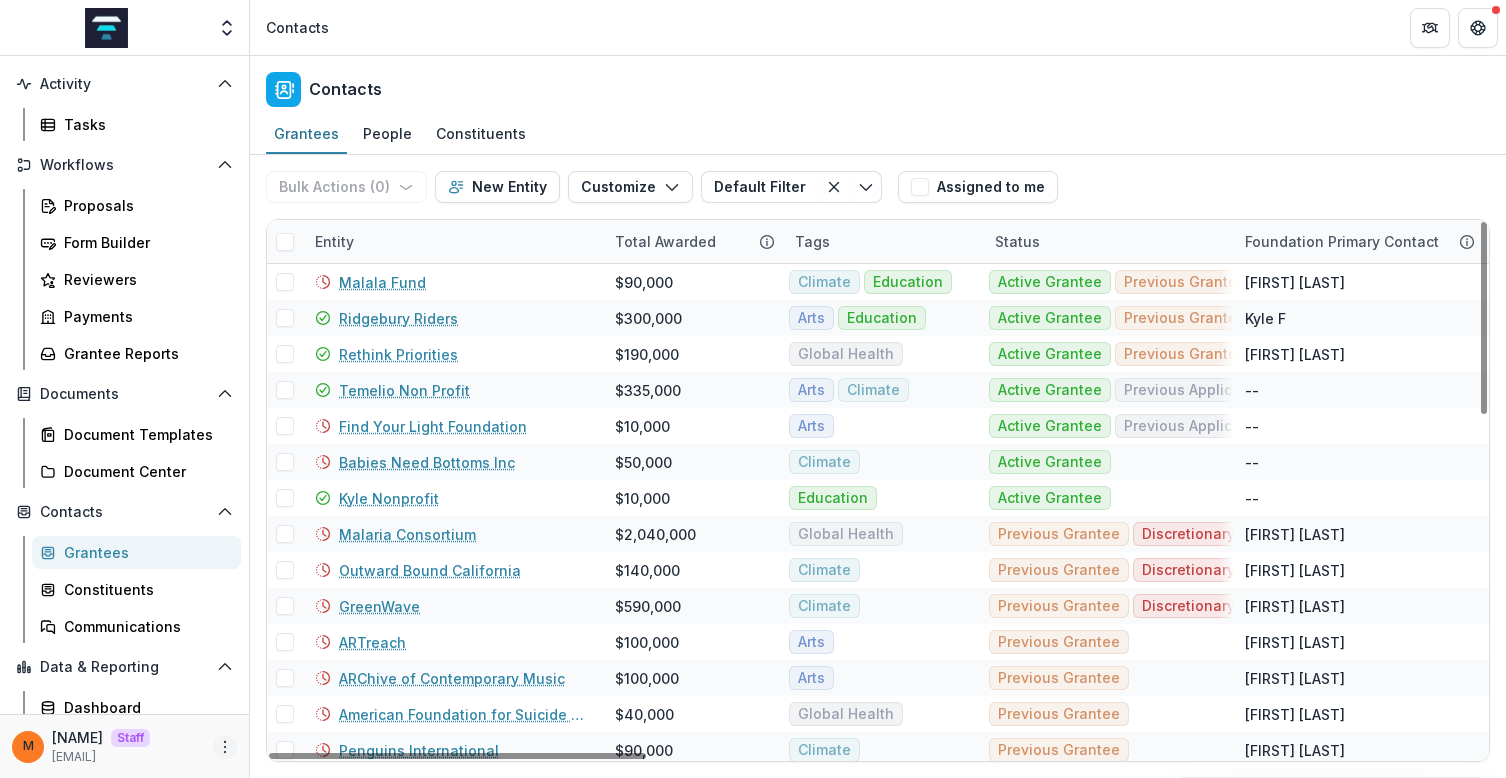 click 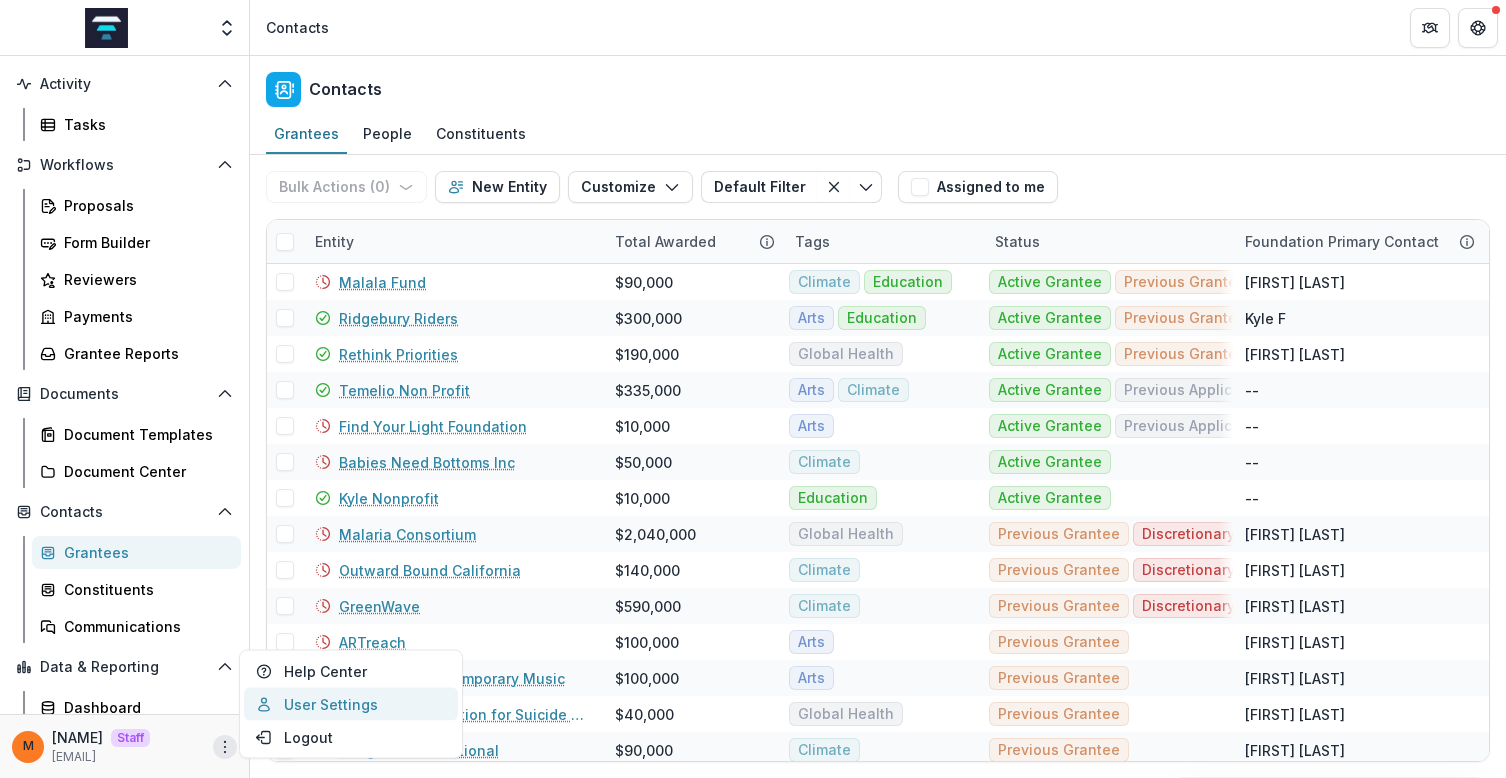click on "User Settings" at bounding box center (351, 704) 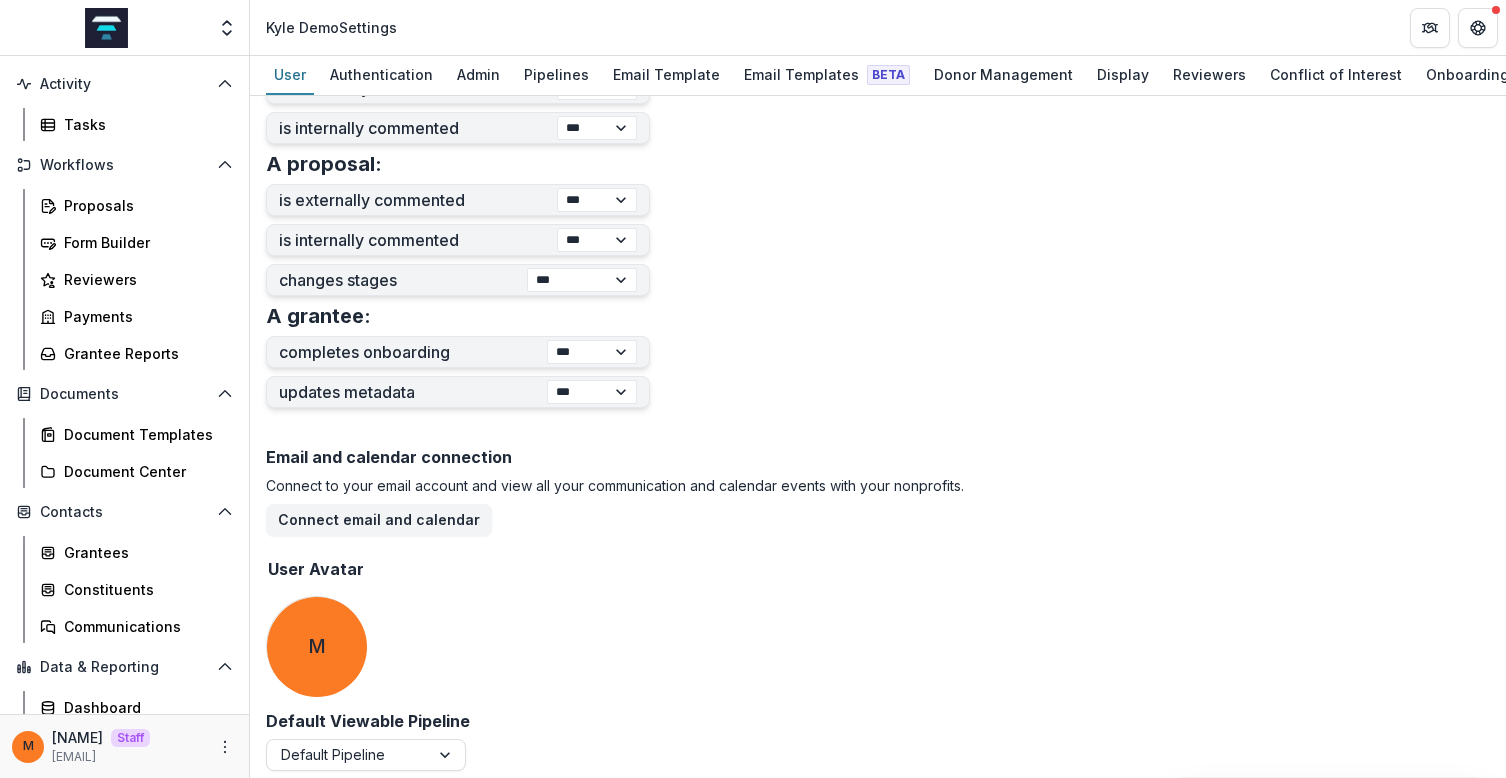 scroll, scrollTop: 747, scrollLeft: 0, axis: vertical 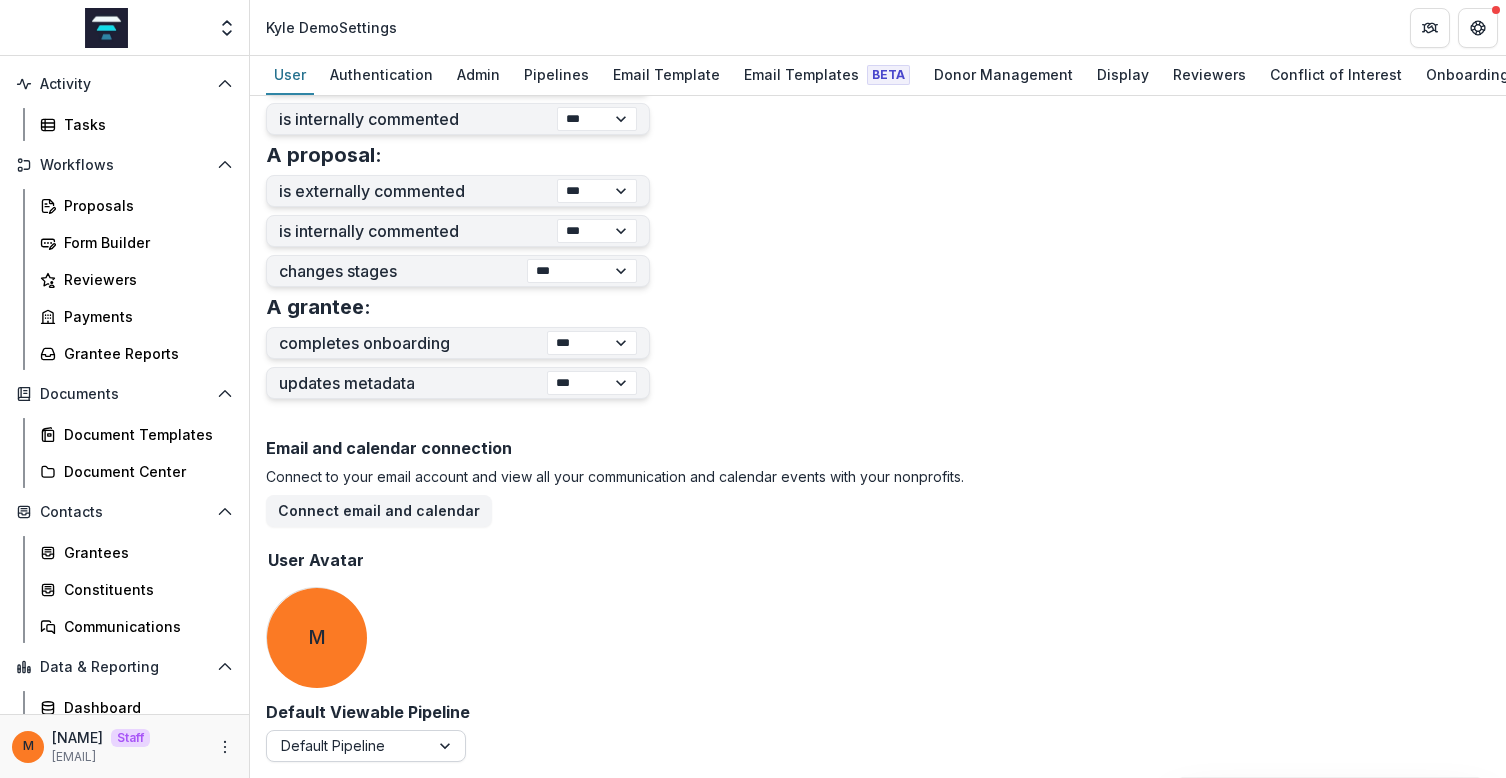 click at bounding box center (348, 745) 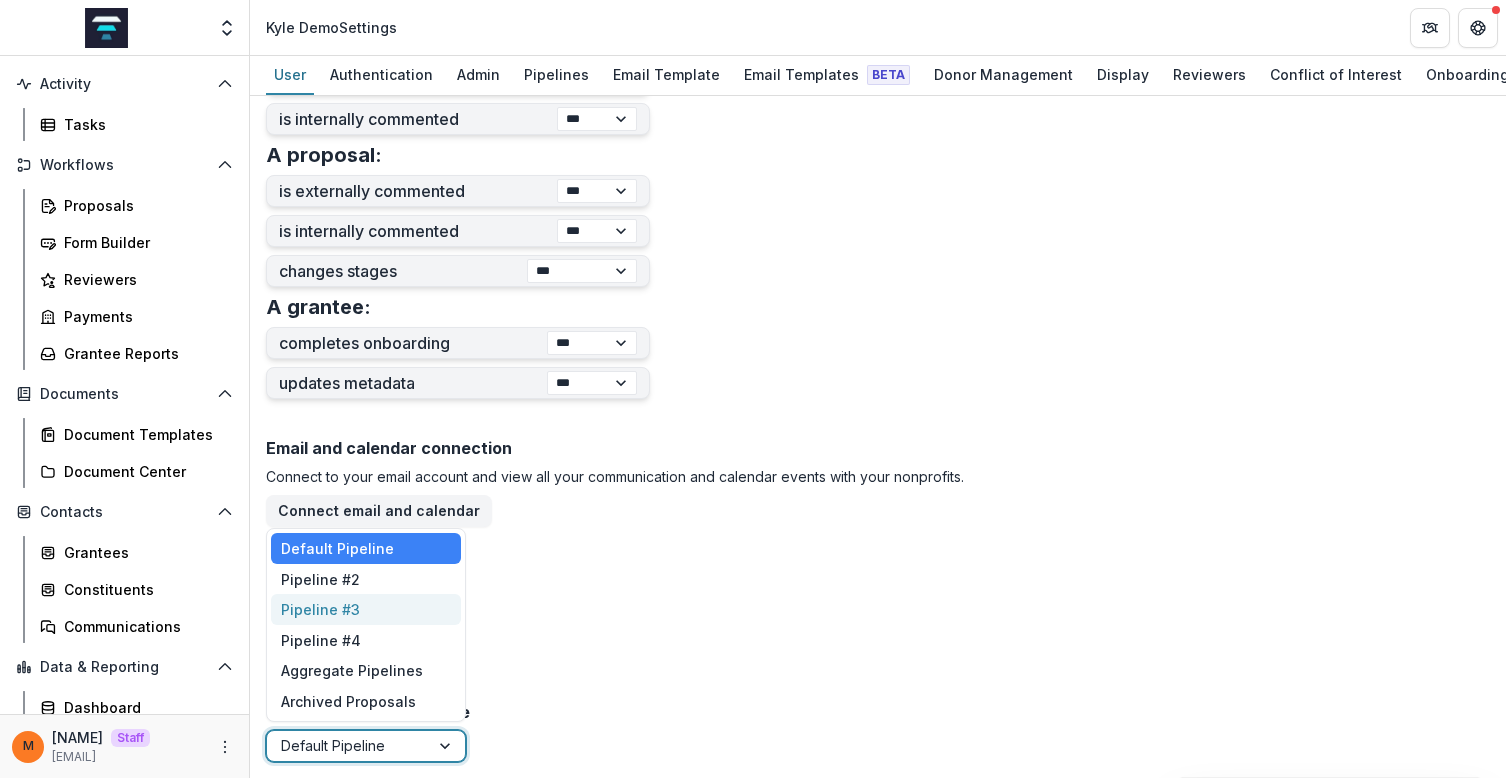 click on "Pipeline #3" at bounding box center (366, 609) 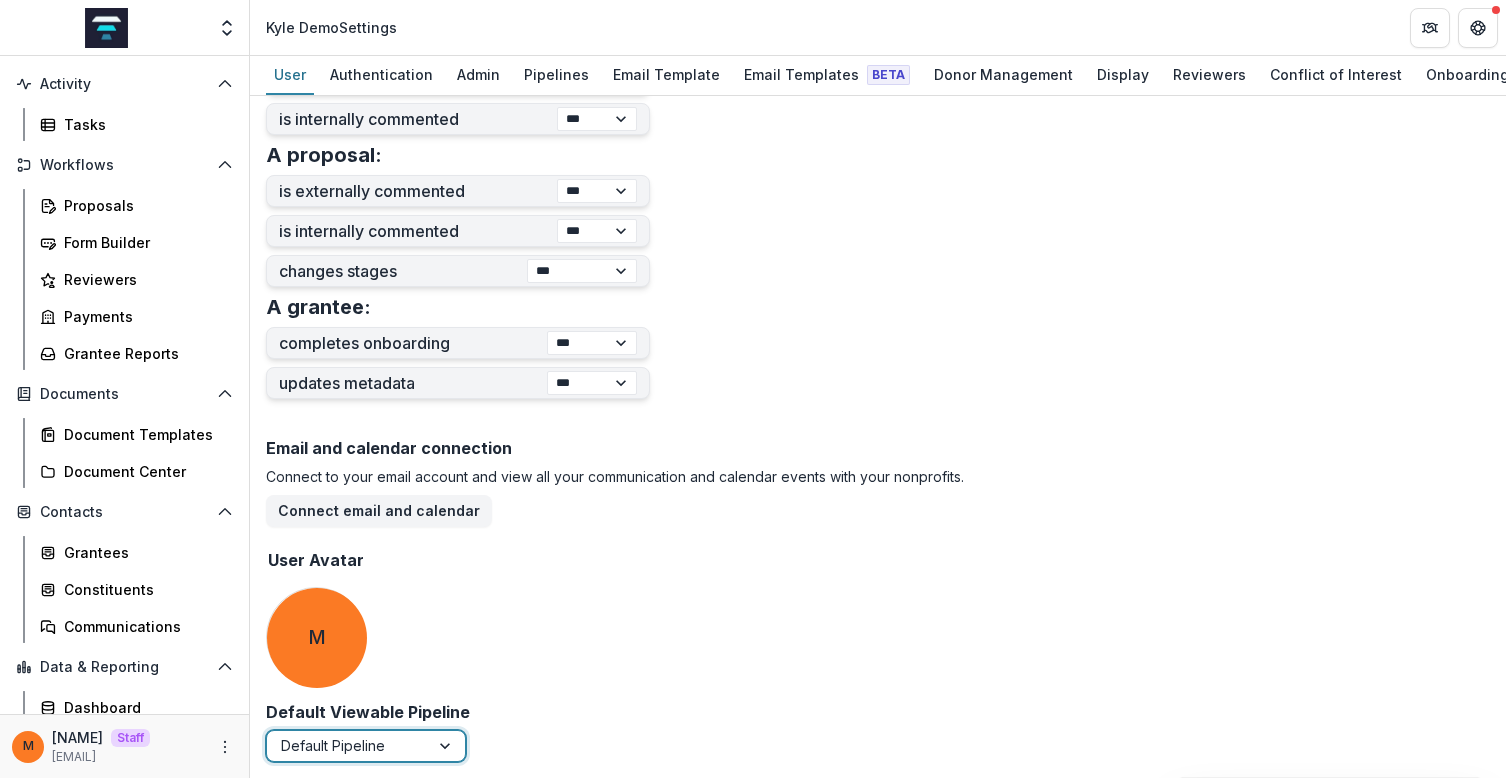 click on "Email and calendar connection Connect to your email account and view all your communication and calendar events with your nonprofits. Connect email and calendar User Avatar Update M" at bounding box center [878, 566] 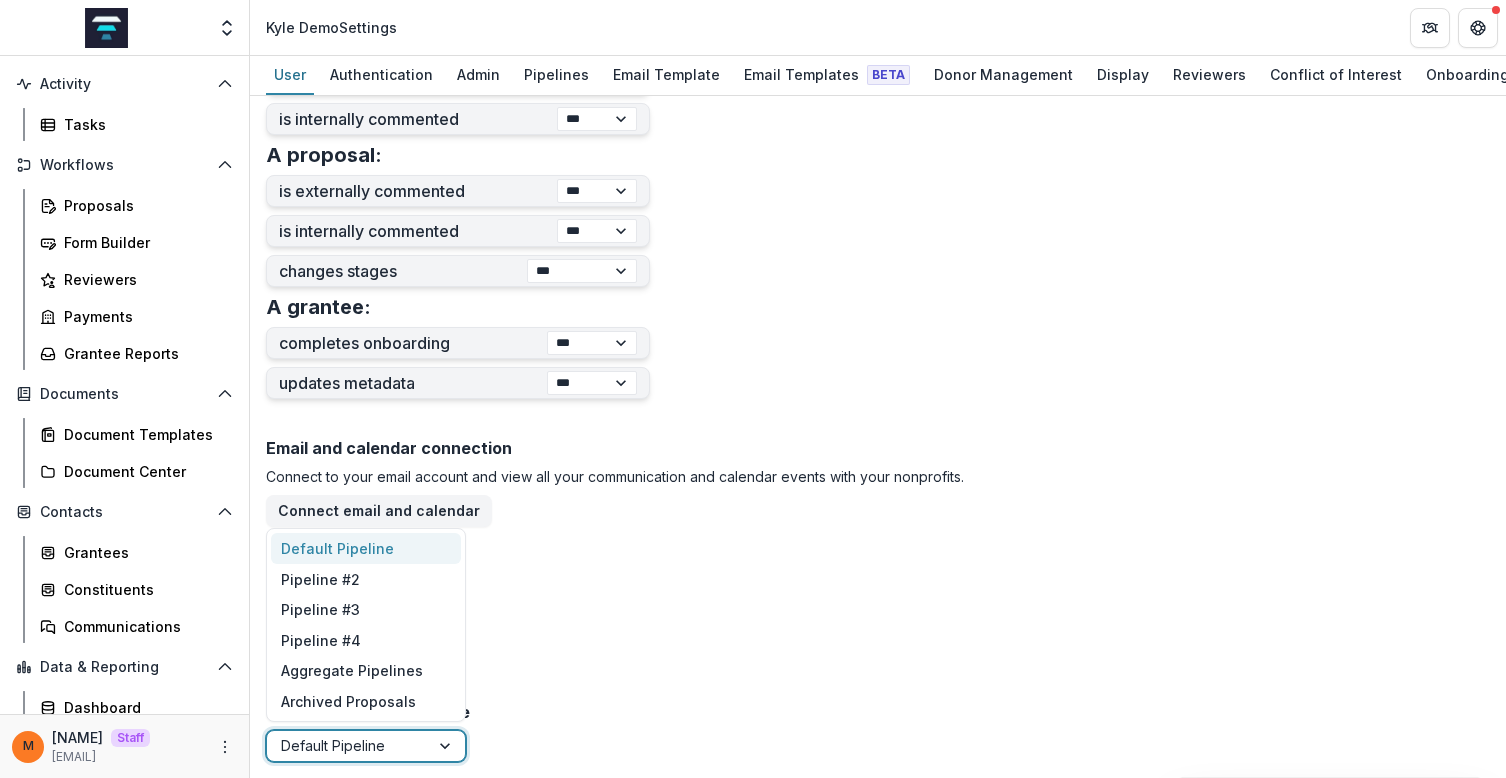 click at bounding box center (348, 745) 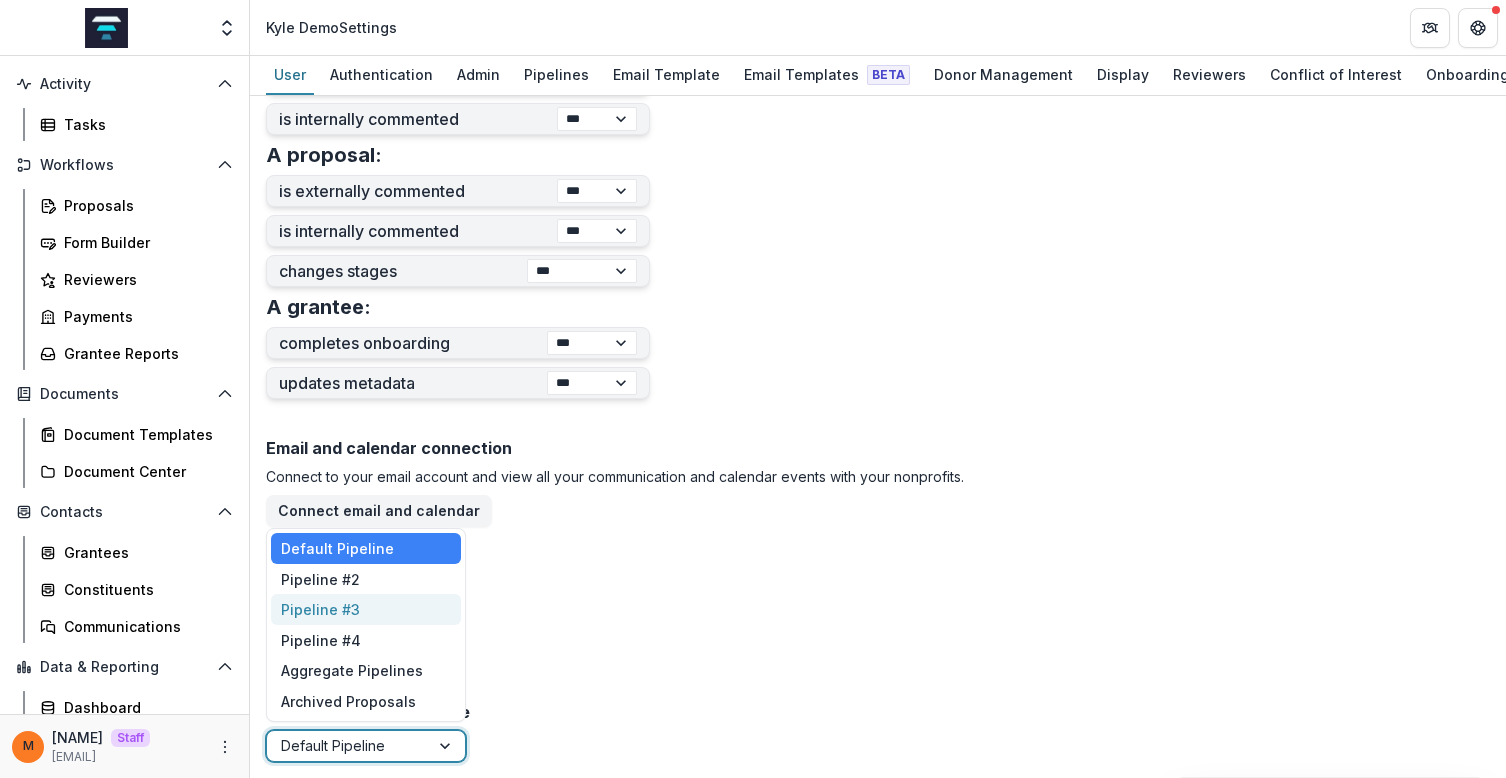click on "Pipeline #3" at bounding box center (366, 609) 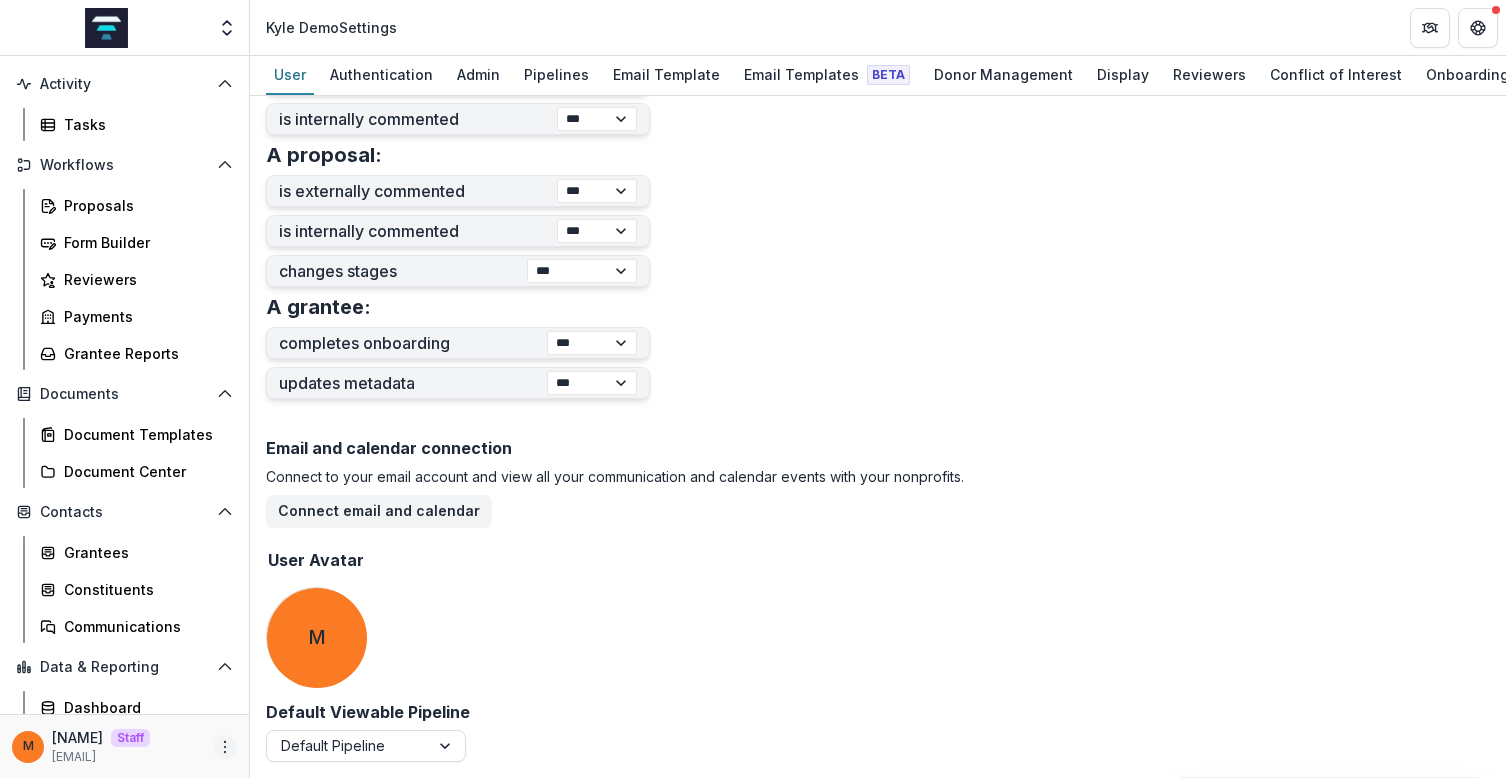 click 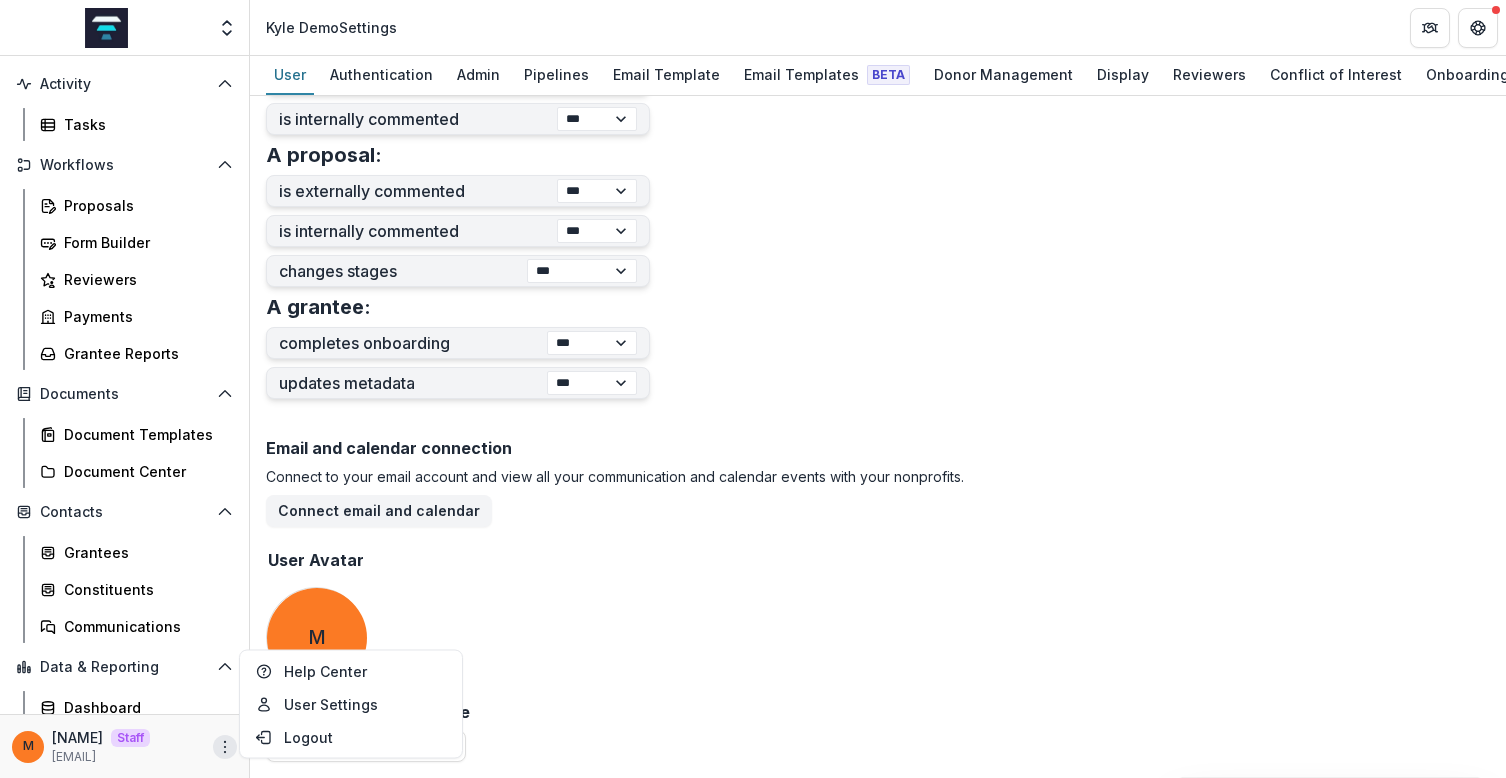 click on "Email and calendar connection Connect to your email account and view all your communication and calendar events with your nonprofits. Connect email and calendar User Avatar Update M" at bounding box center [878, 566] 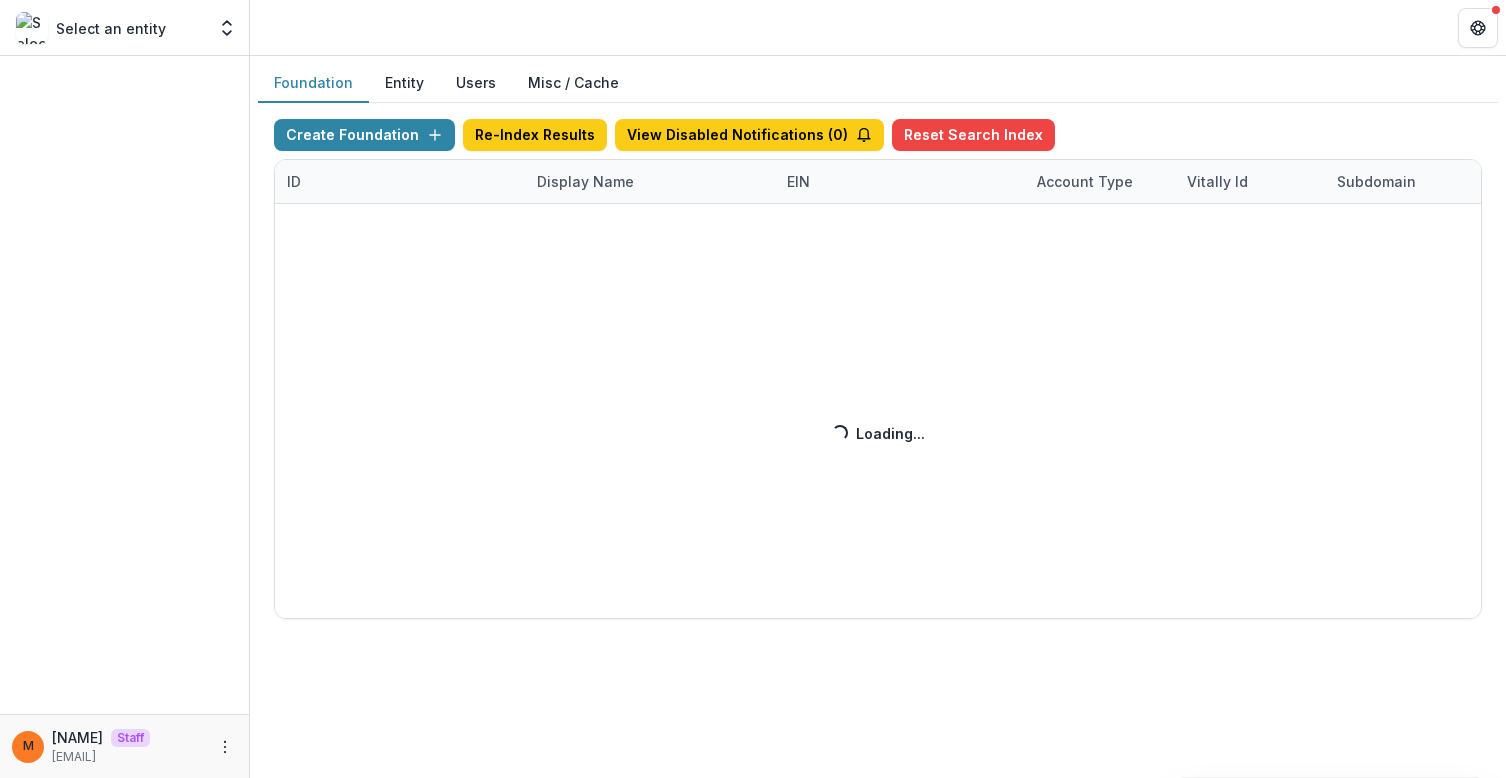 scroll, scrollTop: 0, scrollLeft: 0, axis: both 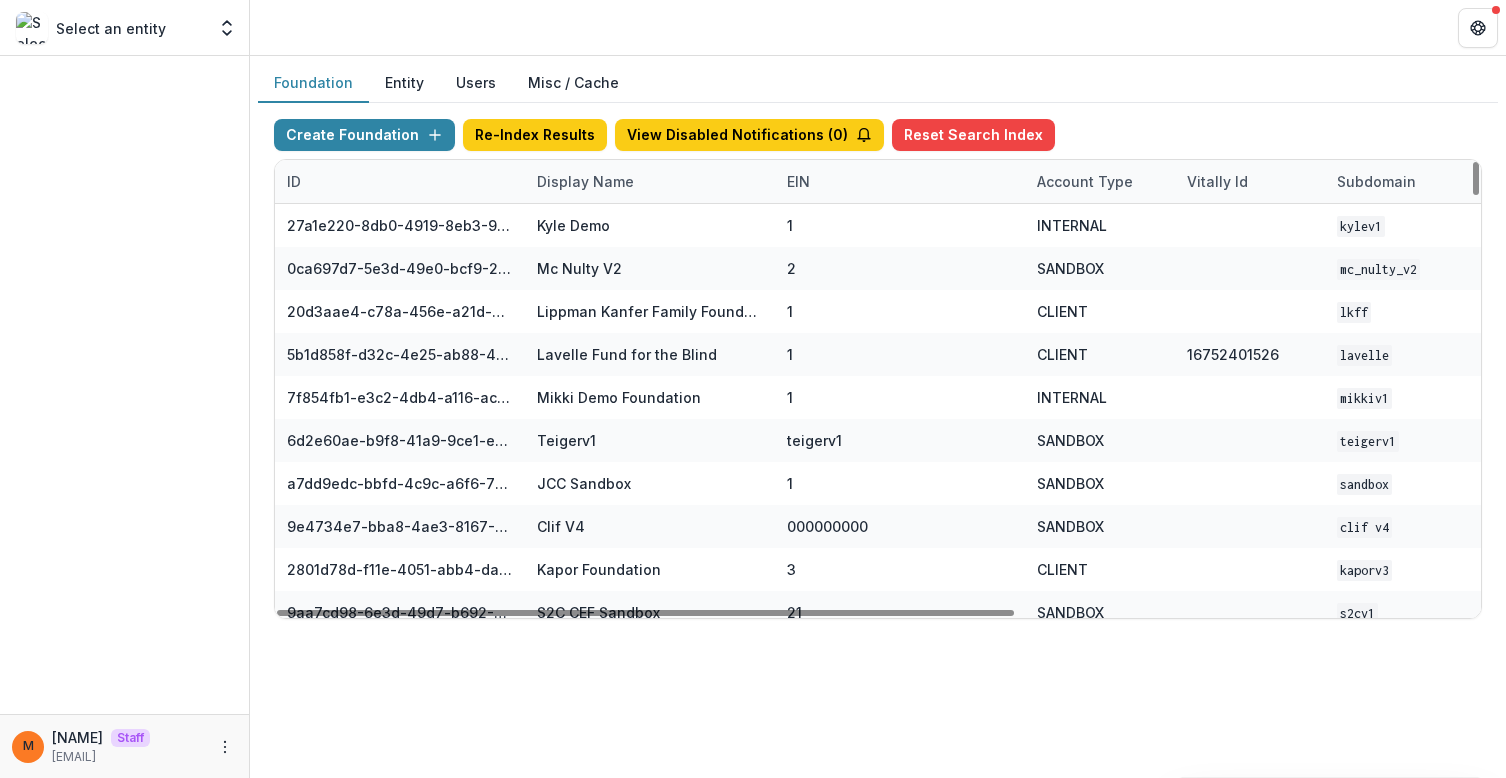 click on "Display Name" at bounding box center (585, 181) 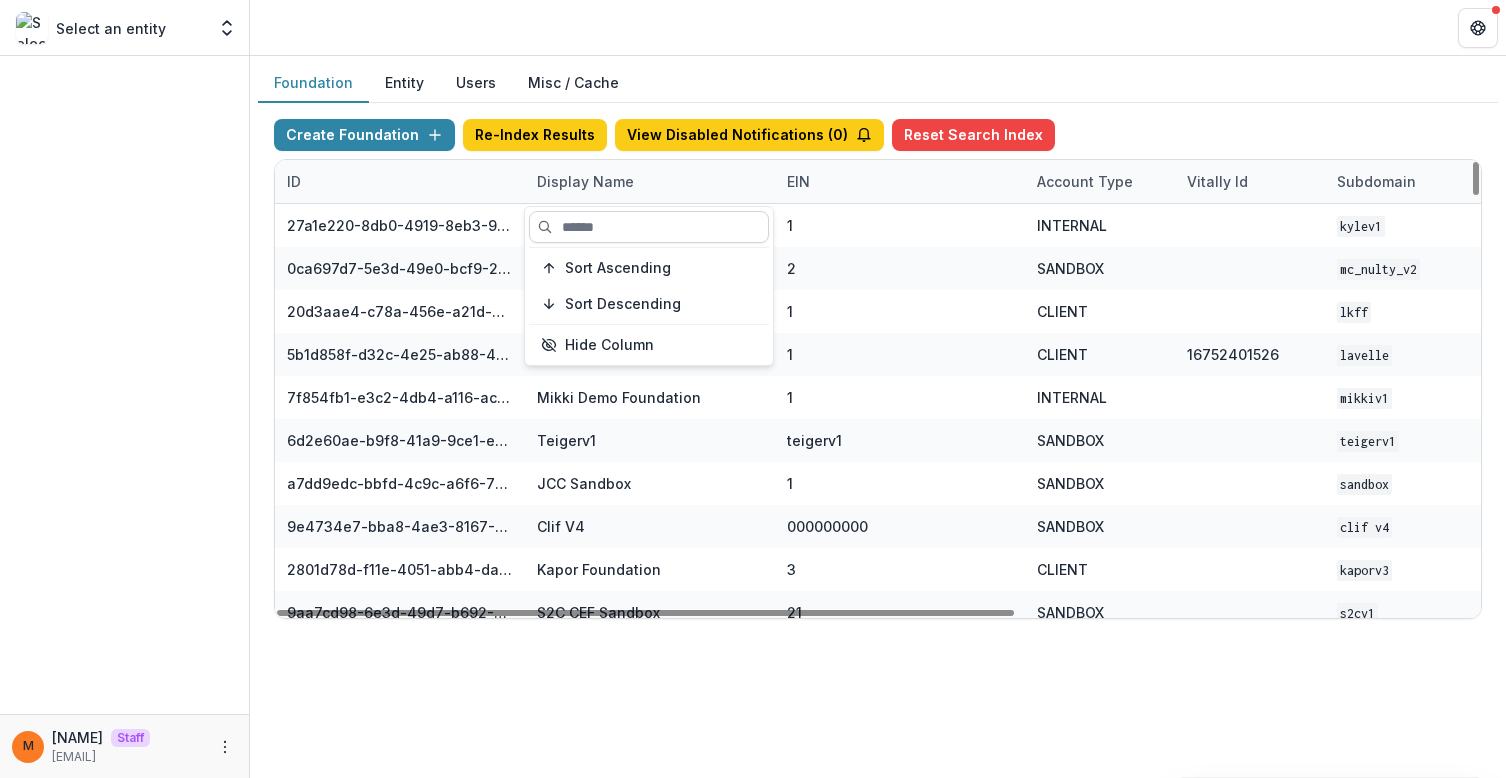 click at bounding box center [649, 227] 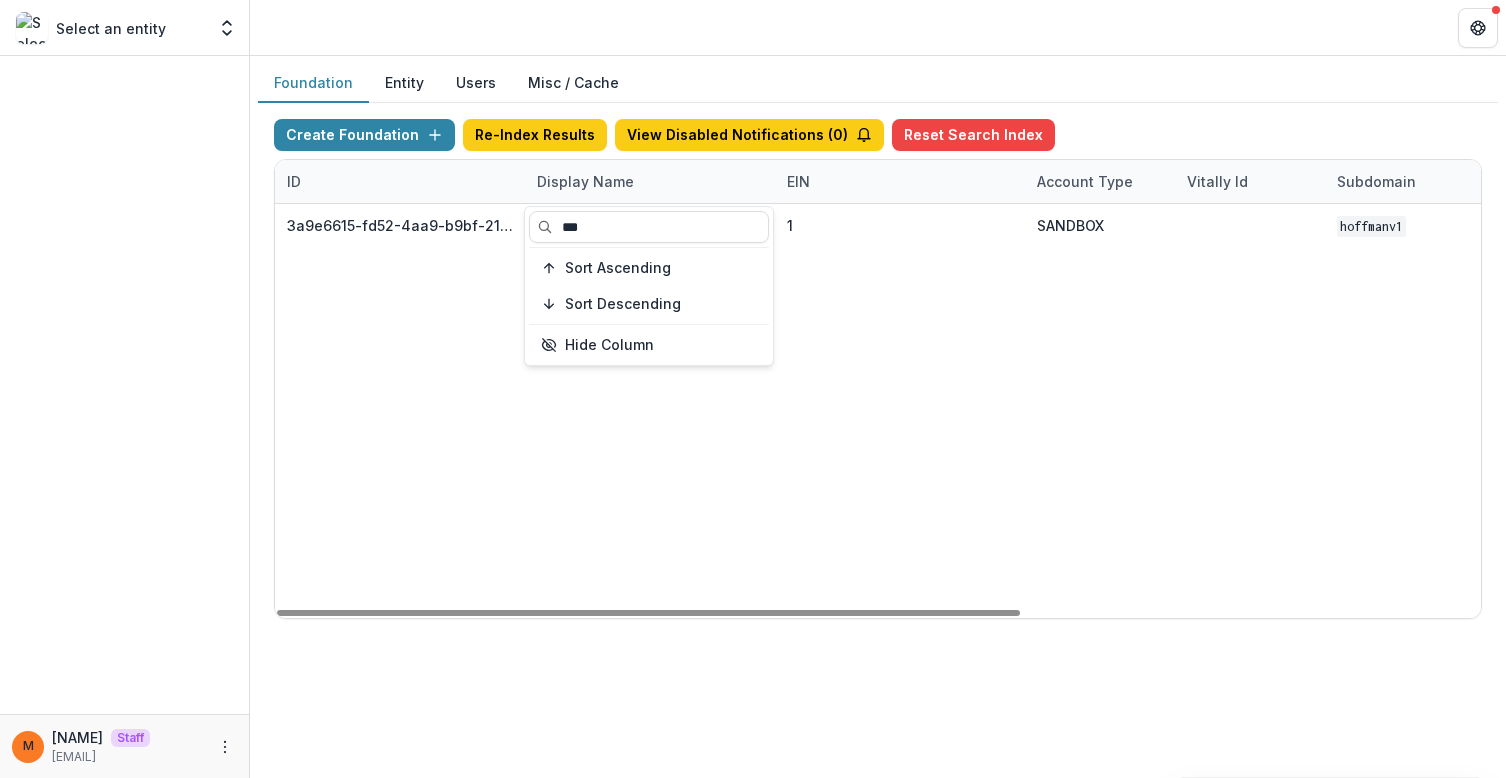 type on "***" 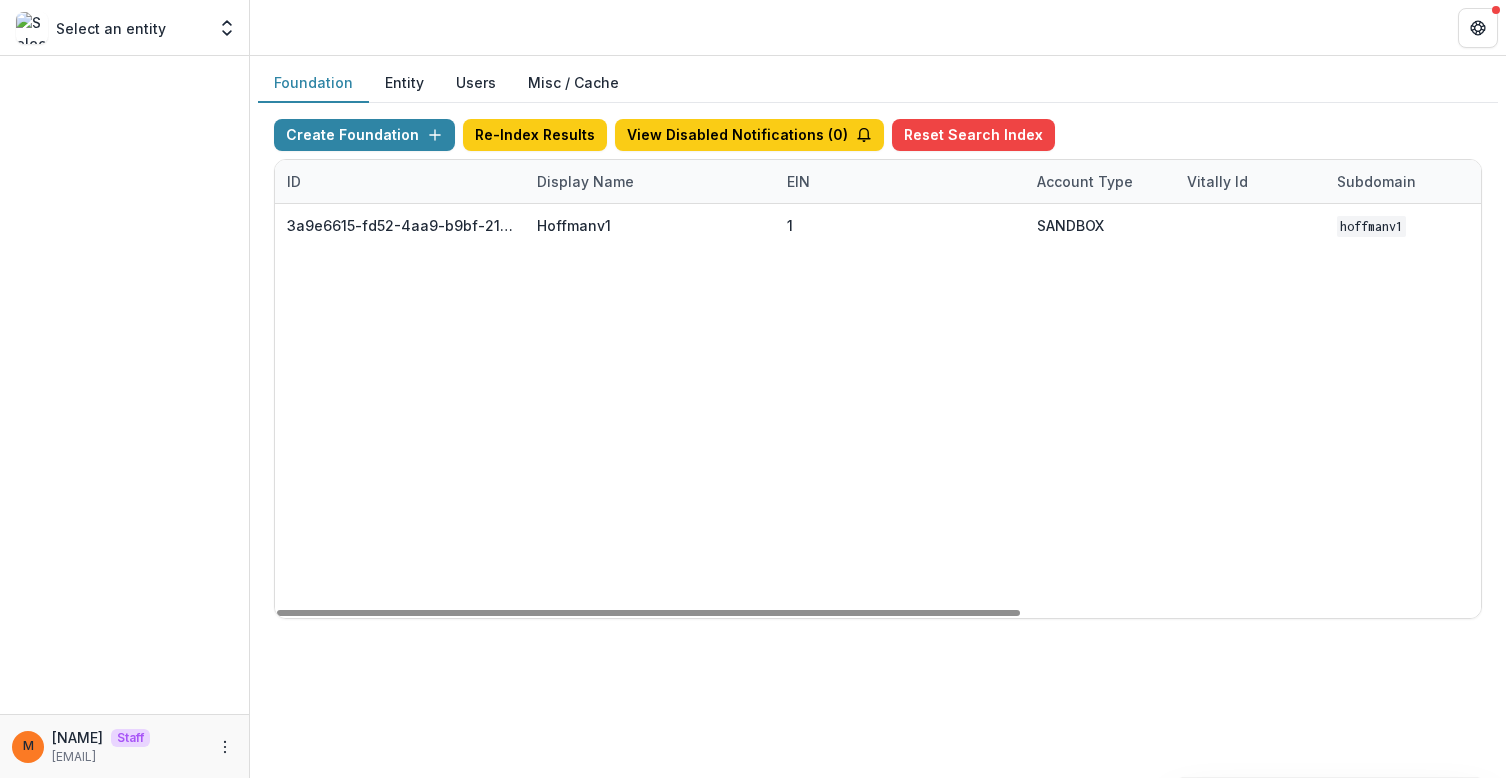 click on "[UUID] [FIRST] [LAST] [NUMBER] [STATE] [COUNTRY] [POSTAL_CODE] [MONTH] [DAY], [YEAR], [HOUR]:[MINUTE] [AM/PM] [ACTION] [ACTION] [ACTION]" at bounding box center (1250, 411) 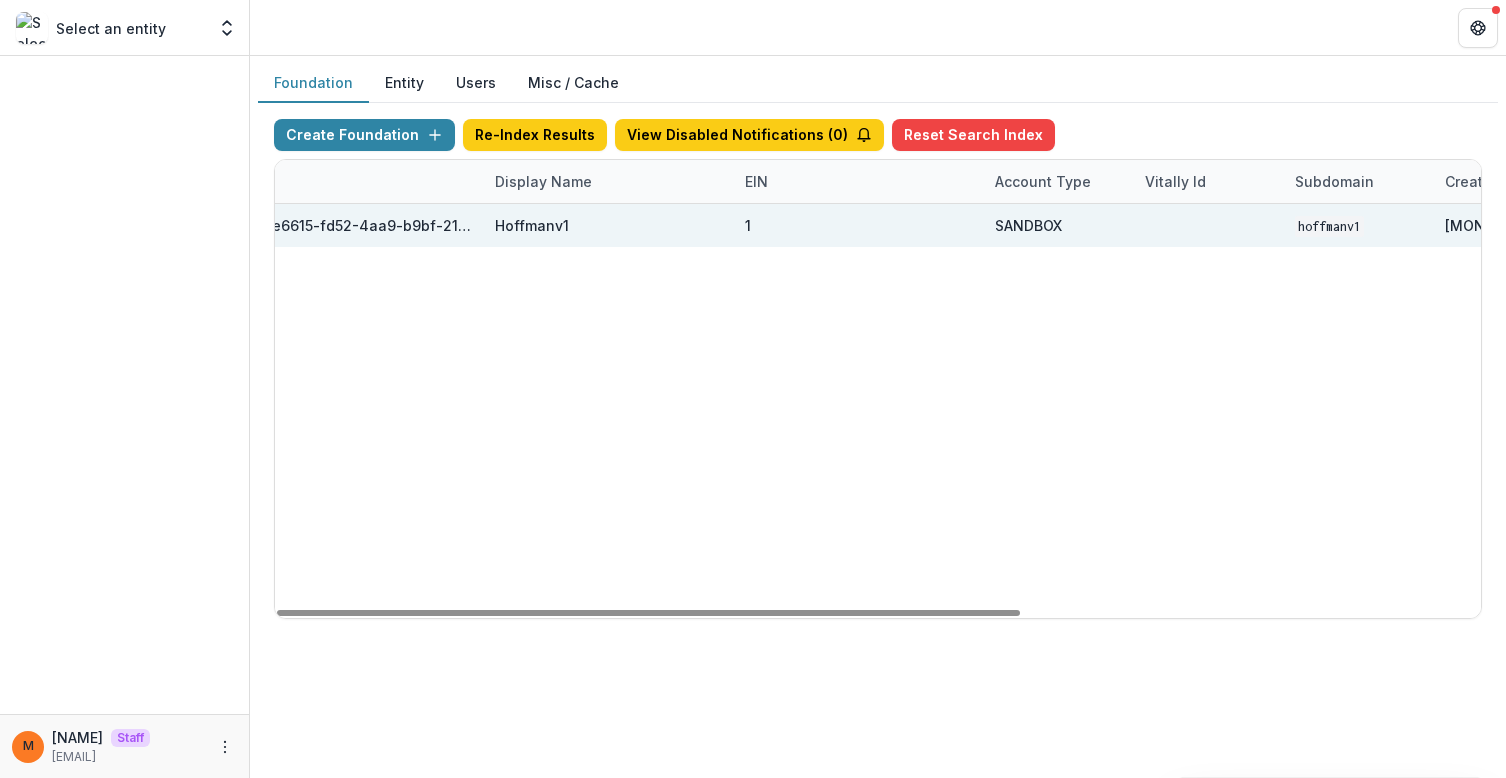 scroll, scrollTop: 0, scrollLeft: 0, axis: both 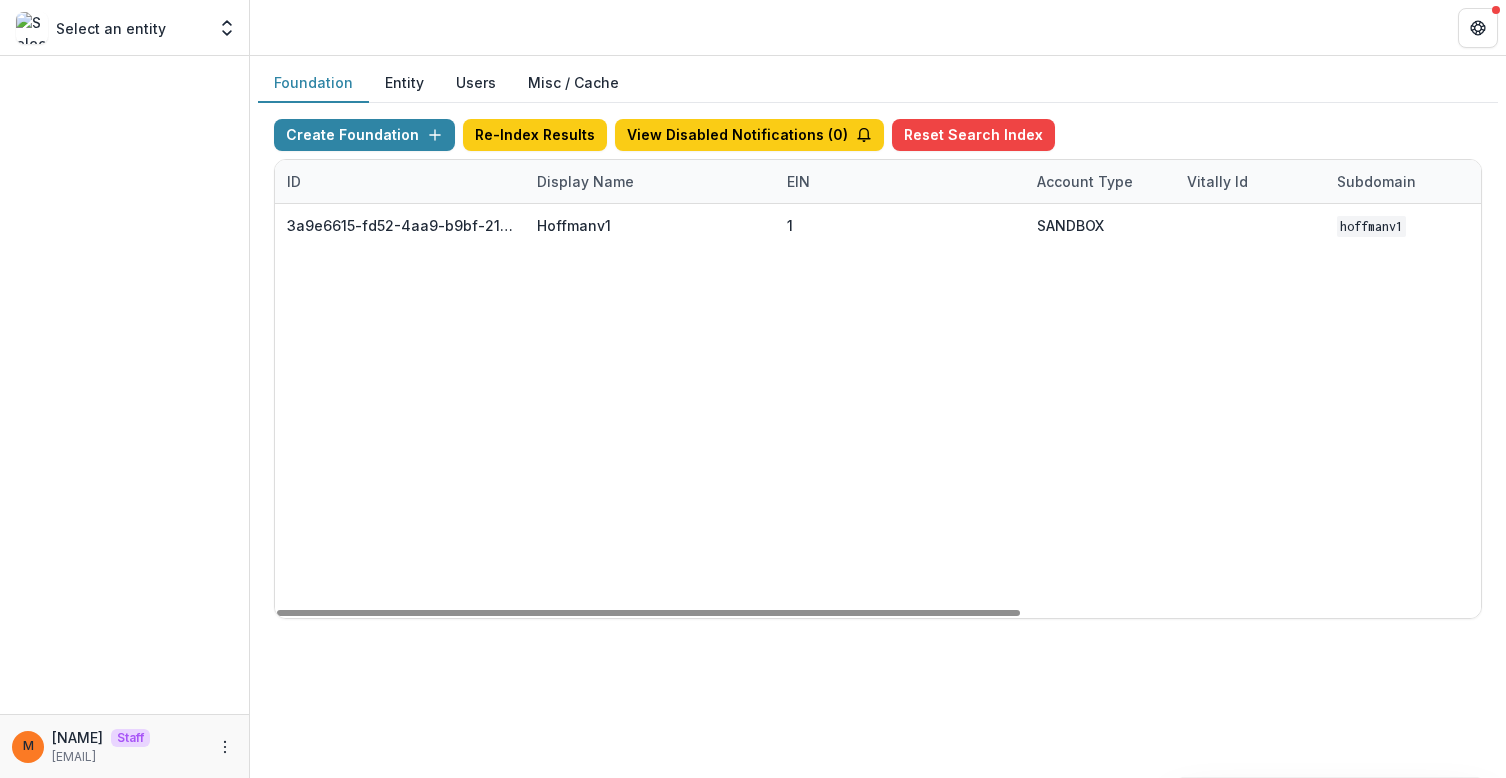 click on "Display Name" at bounding box center [585, 181] 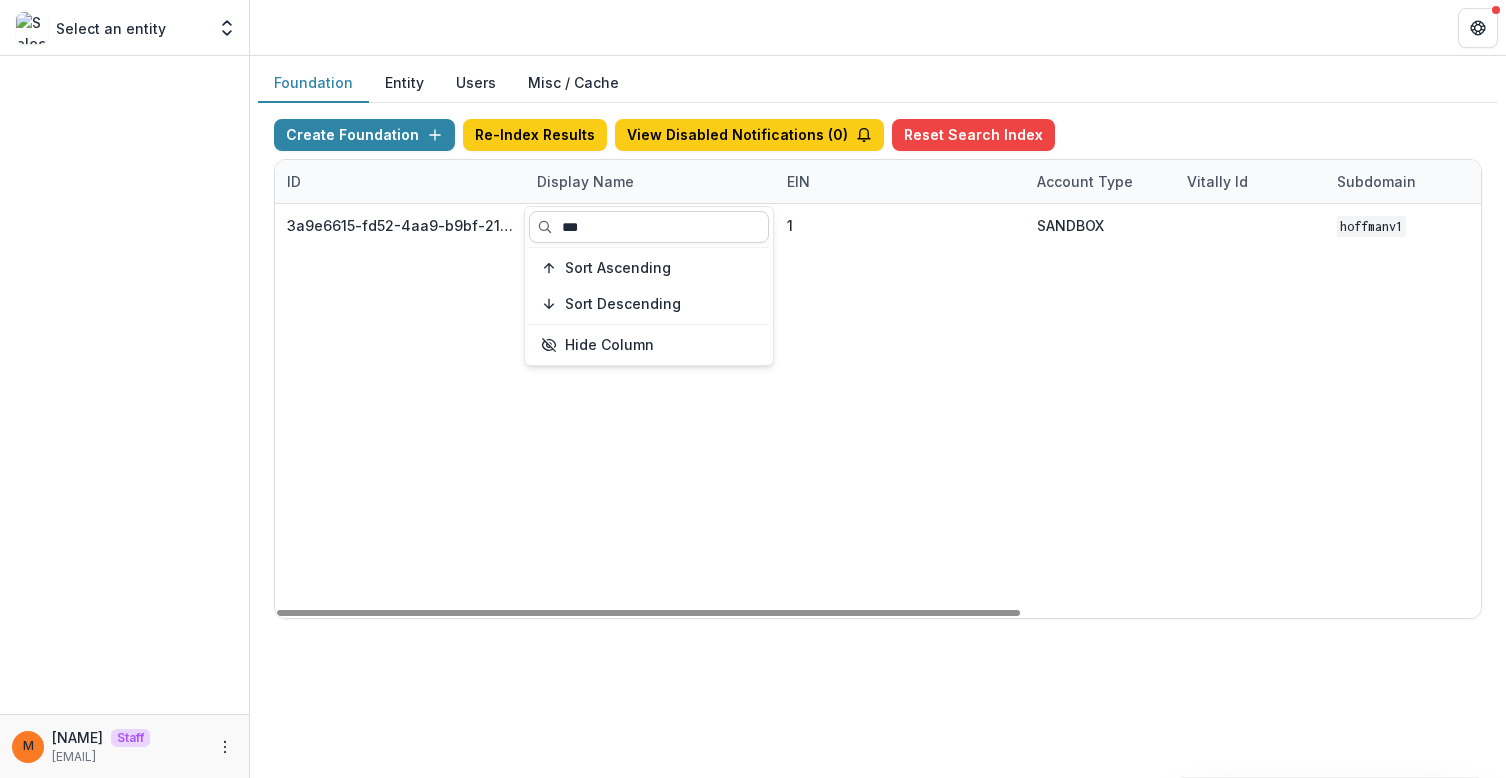 click on "***" at bounding box center [649, 227] 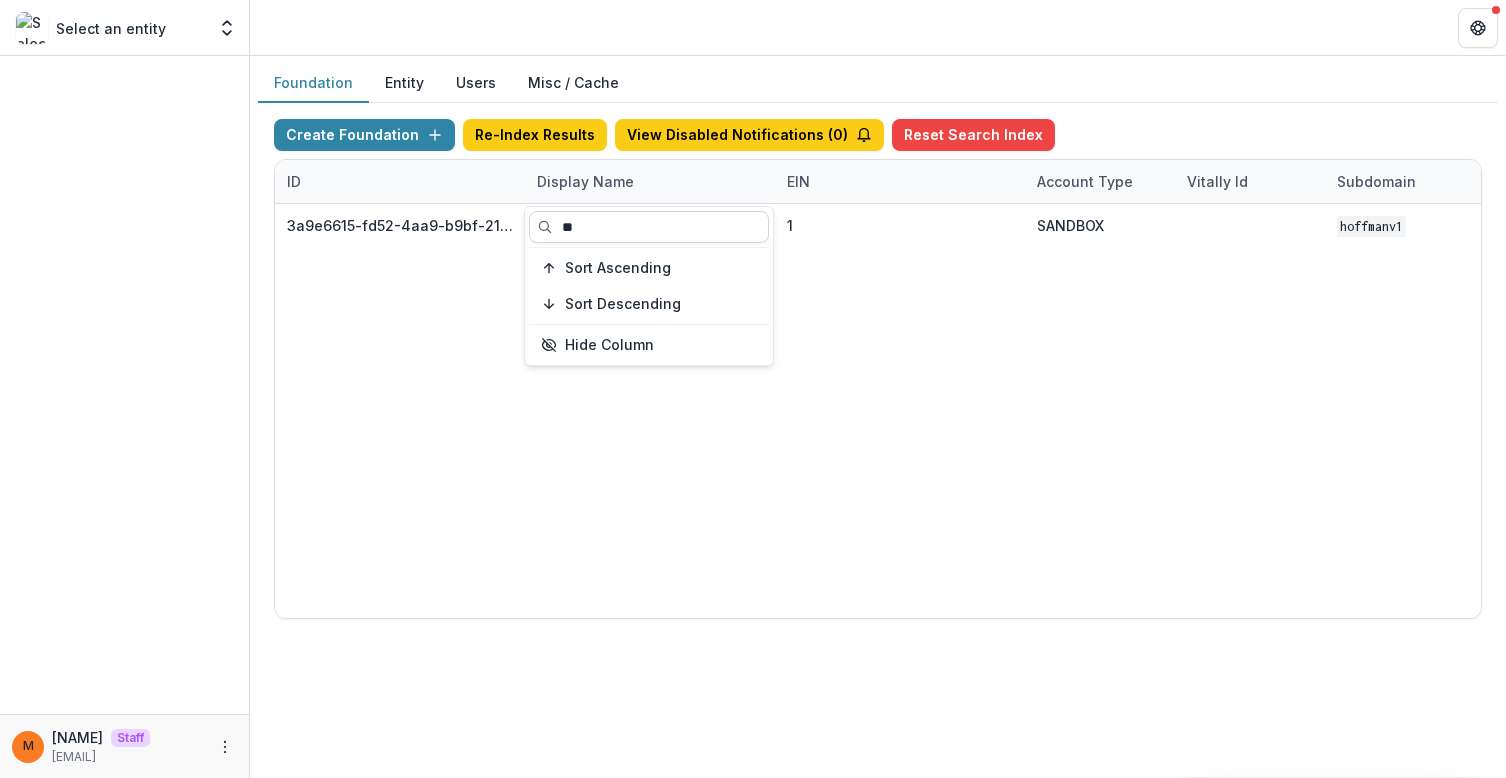 type on "*" 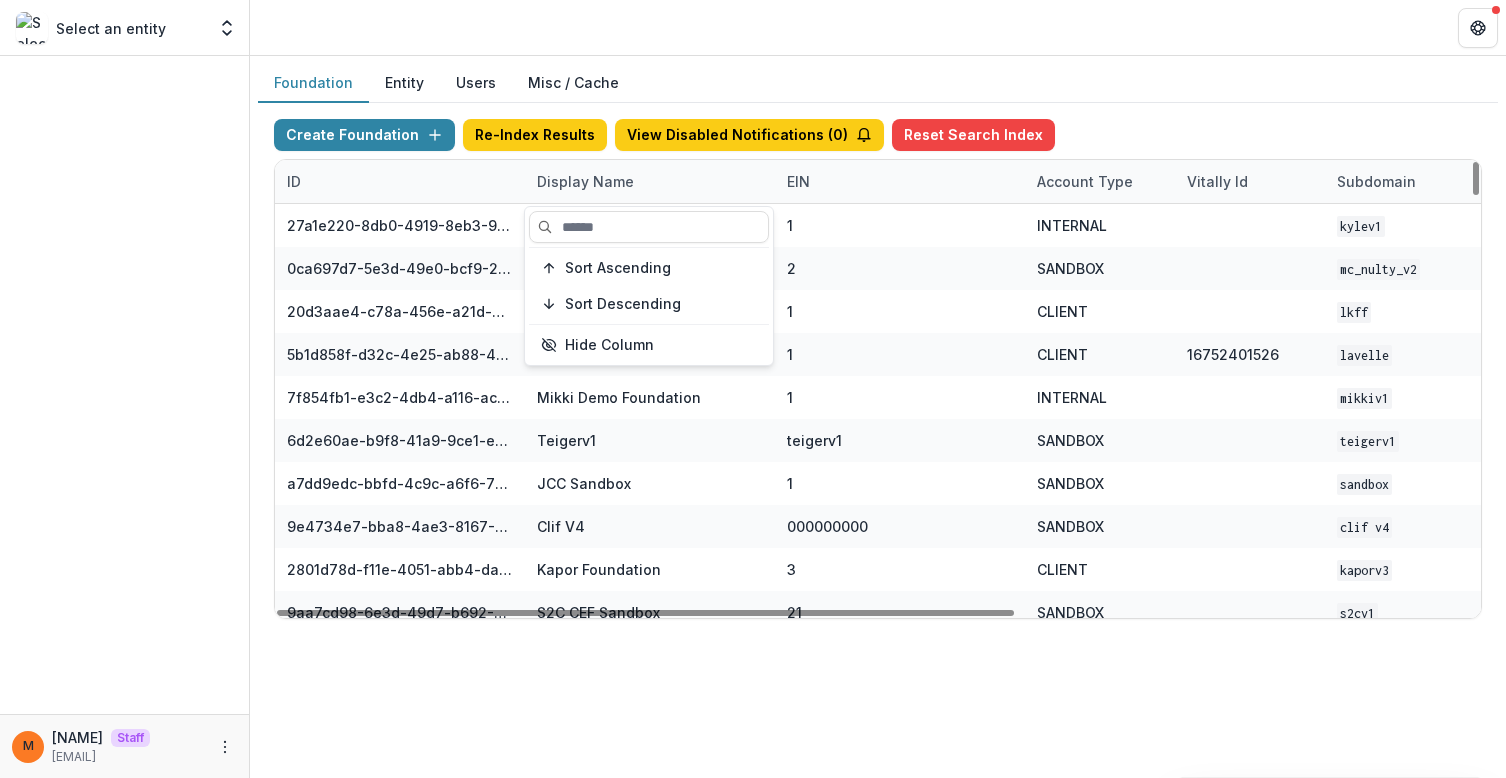 type 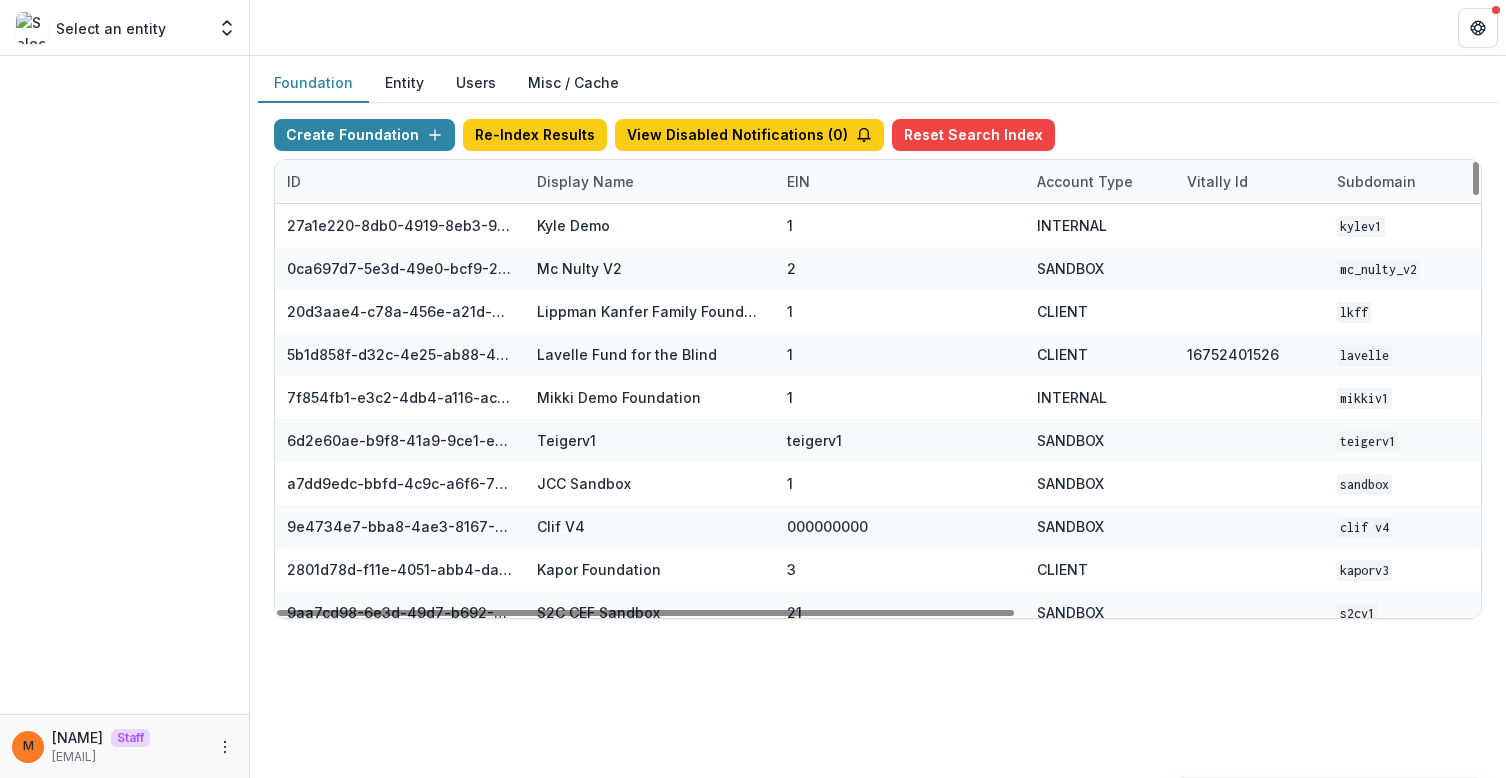 click on "[UUID] [FIRST] [LAST] [NUMBER] [ACCOUNT_TYPE] [VITALLY_ID] [SUBDOMAIN] [MONTH] [DAY], [YEAR], [HOUR]:[MINUTE] [AM/PM] [ACTION] [ACTION] [ACTION] [UUID] [FIRST] [LAST] [NUMBER] [ACCOUNT_TYPE] [VITALLY_ID] [SUBDOMAIN] [MONTH] [DAY], [YEAR], [HOUR]:[MINUTE] [AM/PM] [ACTION] [ACTION] [ACTION] [UUID] [FIRST] [LAST] [NUMBER] [ACCOUNT_TYPE] [SUBDOMAIN] [MONTH] [DAY], [YEAR], [HOUR]:[MINUTE] [AM/PM] [ACTION] [ACTION] [ACTION] [UUID] [FIRST] [LAST] [NUMBER] [ACCOUNT_TYPE] [NUMBER] [SUBDOMAIN] [MONTH] [DAY], [YEAR], [HOUR]:[MINUTE] [AM/PM] [ACTION] [ACTION] [ACTION] [UUID] [FIRST] [LAST] [NUMBER] [ACCOUNT_TYPE] [SUBDOMAIN] [MONTH] [DAY], [YEAR], [HOUR]:[MINUTE] [AM/PM] [ACTION] [ACTION] [ACTION] [UUID] [FIRST] [LAST] [SUBDOMAIN] [SUBDOMAIN] [MONTH] [DAY], [YEAR], [HOUR]:[MINUTE] [AM/PM] [ACTION] [ACTION] [ACTION] [UUID] [FIRST] [LAST] [SUBDOMAIN] [SUBDOMAIN] [ACTION] [ACTION] [ACTION]" at bounding box center (878, 417) 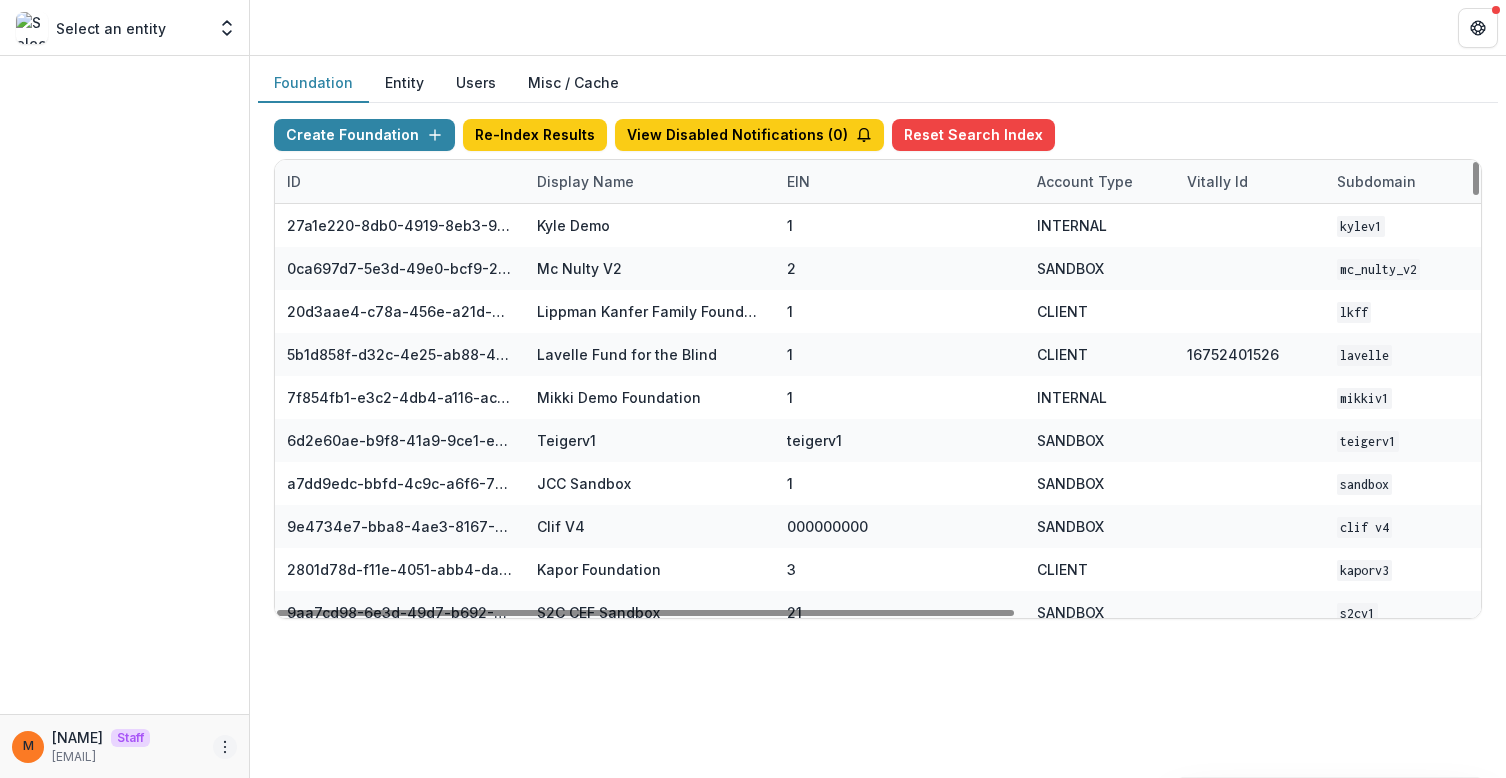 click 